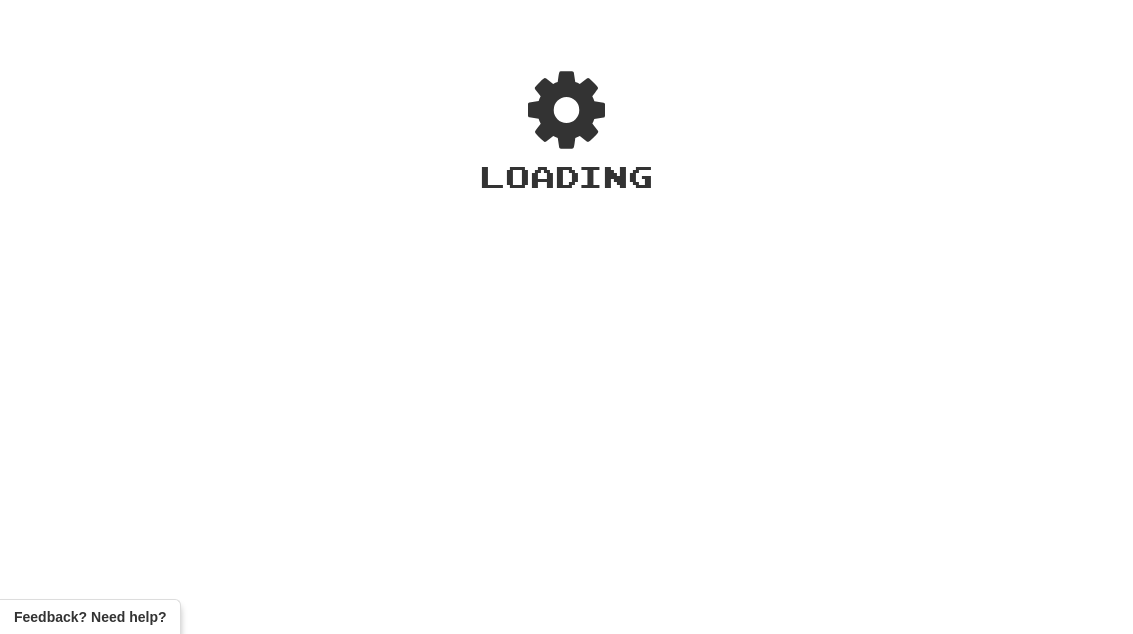 scroll, scrollTop: 0, scrollLeft: 0, axis: both 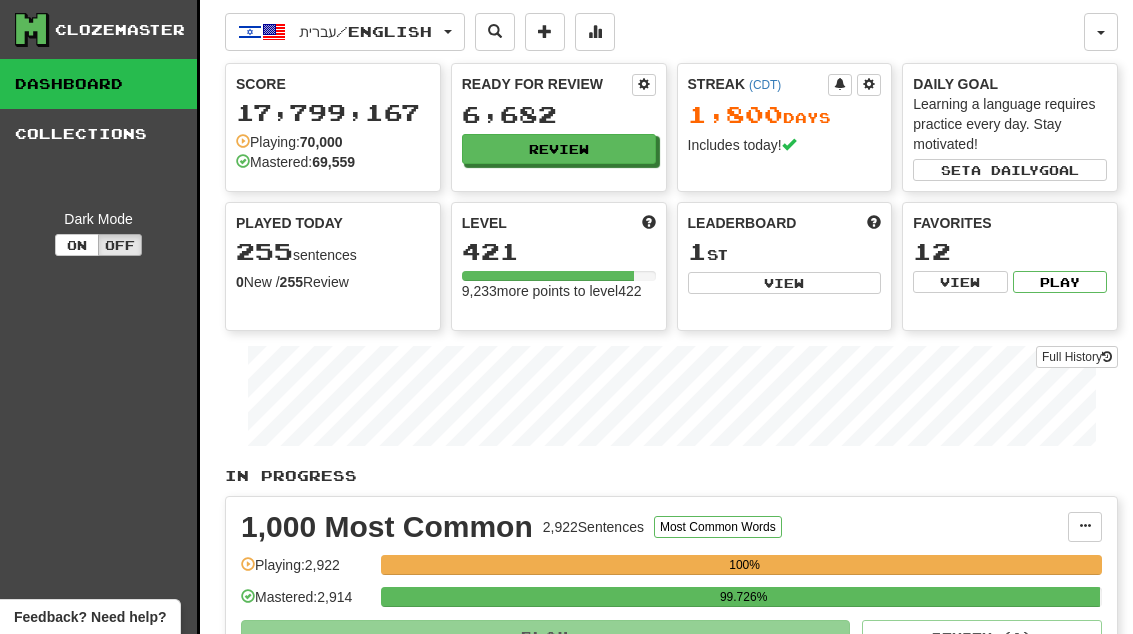 click on "Review" at bounding box center (559, 149) 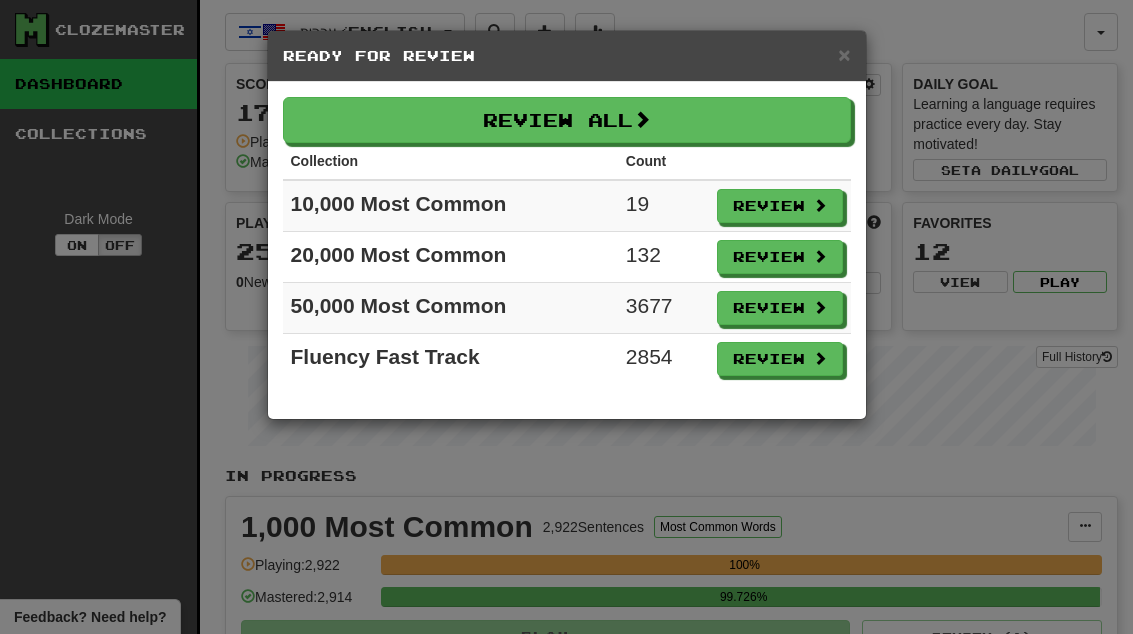 click on "Review" at bounding box center (780, 206) 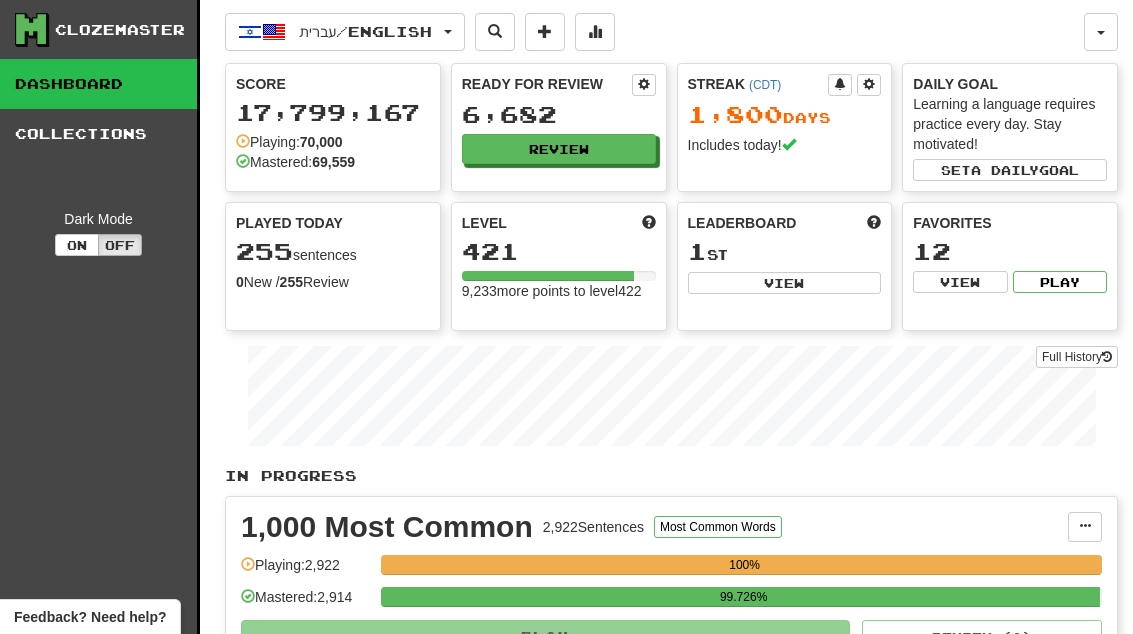 select on "**" 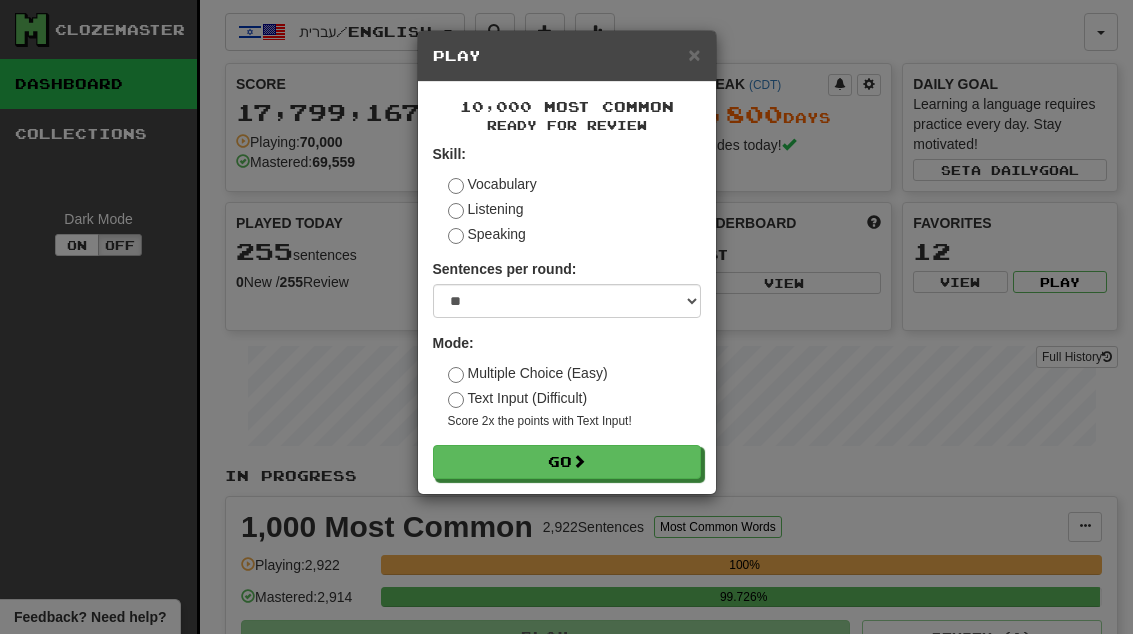 click on "Go" at bounding box center [567, 462] 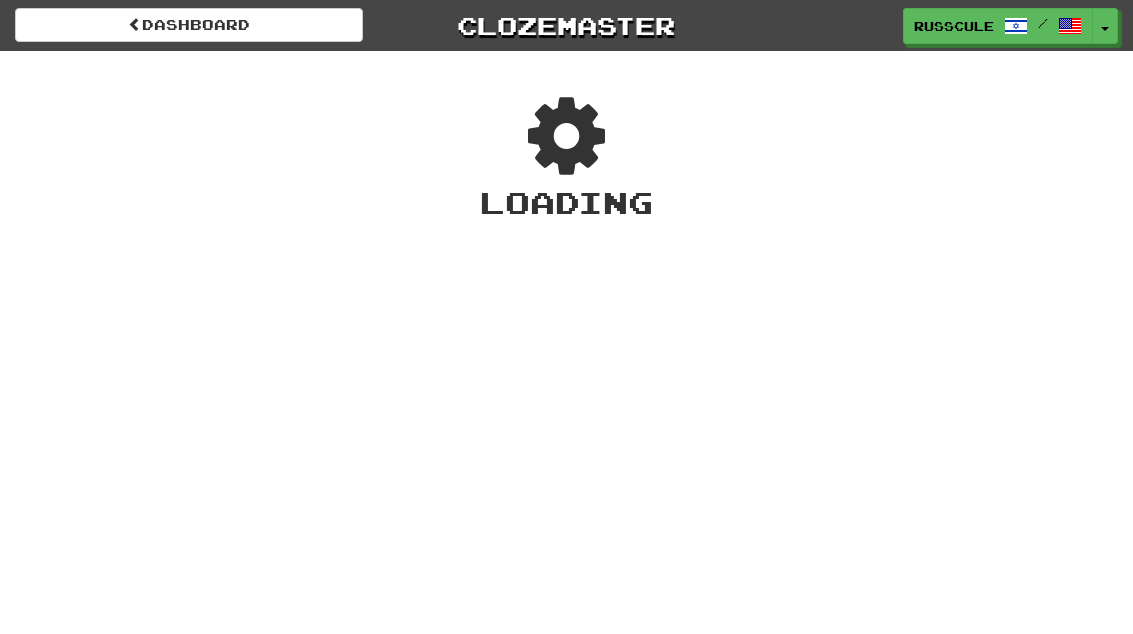 scroll, scrollTop: 0, scrollLeft: 0, axis: both 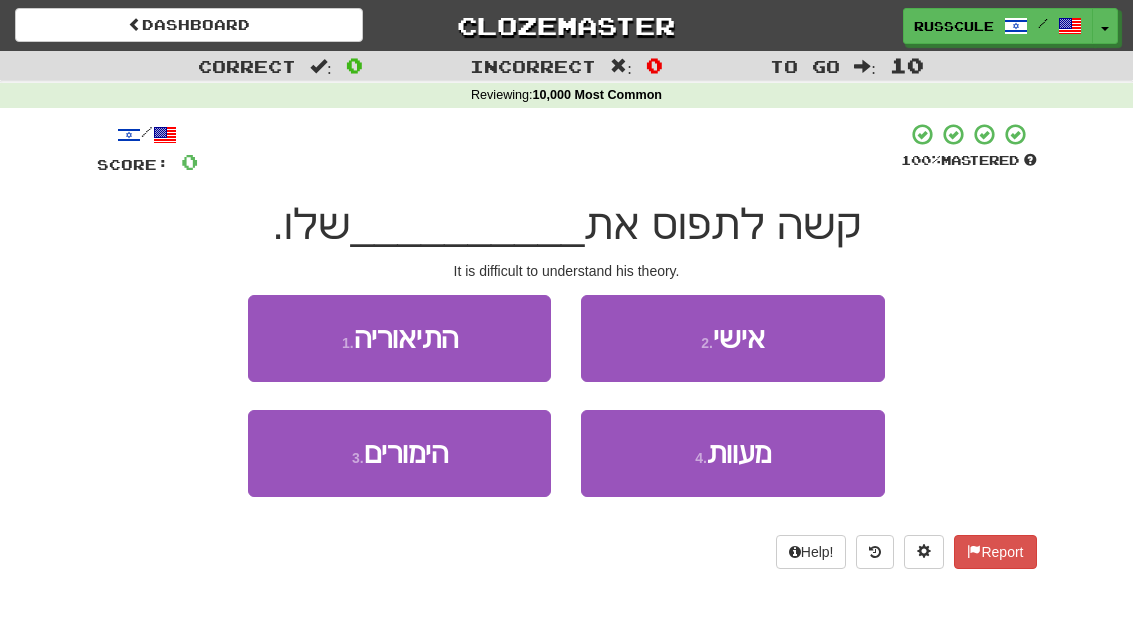 click on "1 .  התיאוריה" at bounding box center (399, 338) 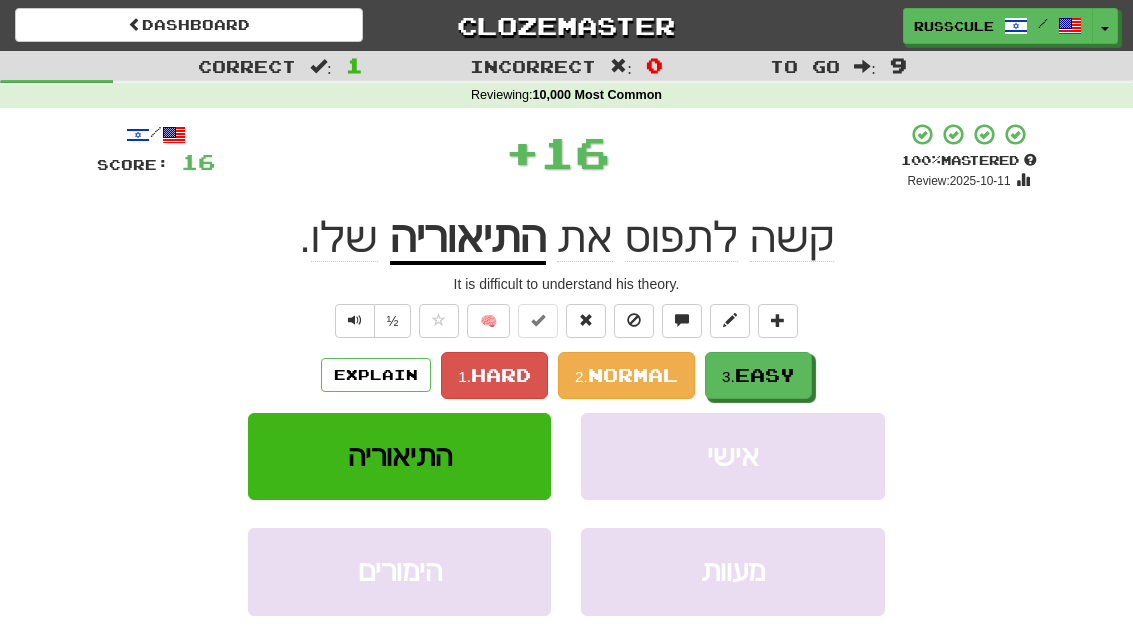 click on "3.  Easy" at bounding box center (758, 375) 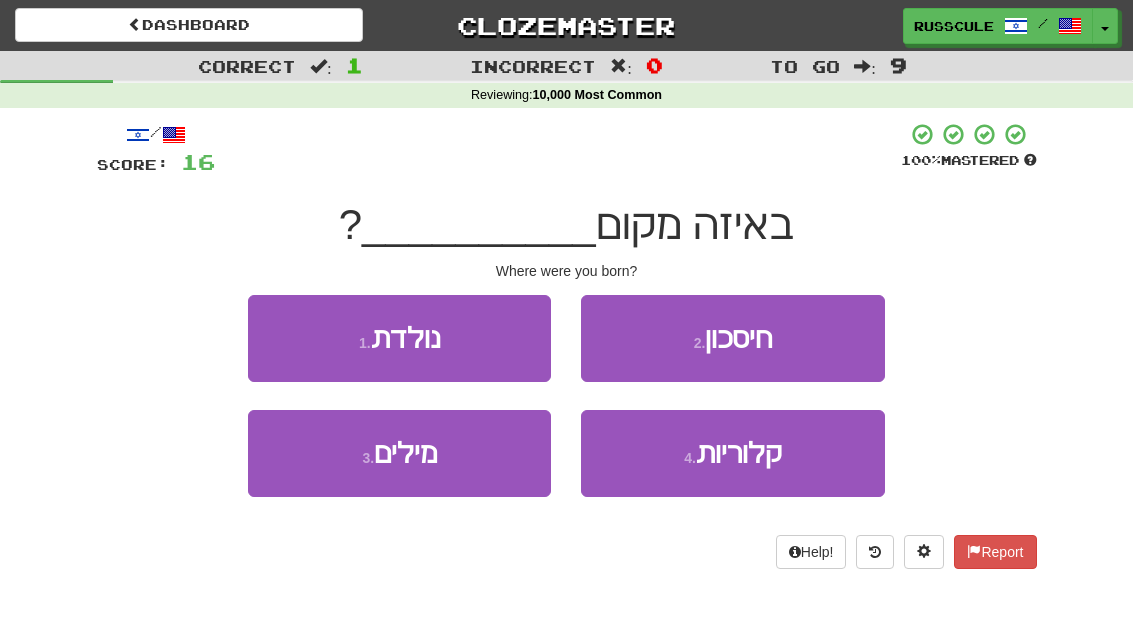 click on "1 .  נולדת" at bounding box center [399, 338] 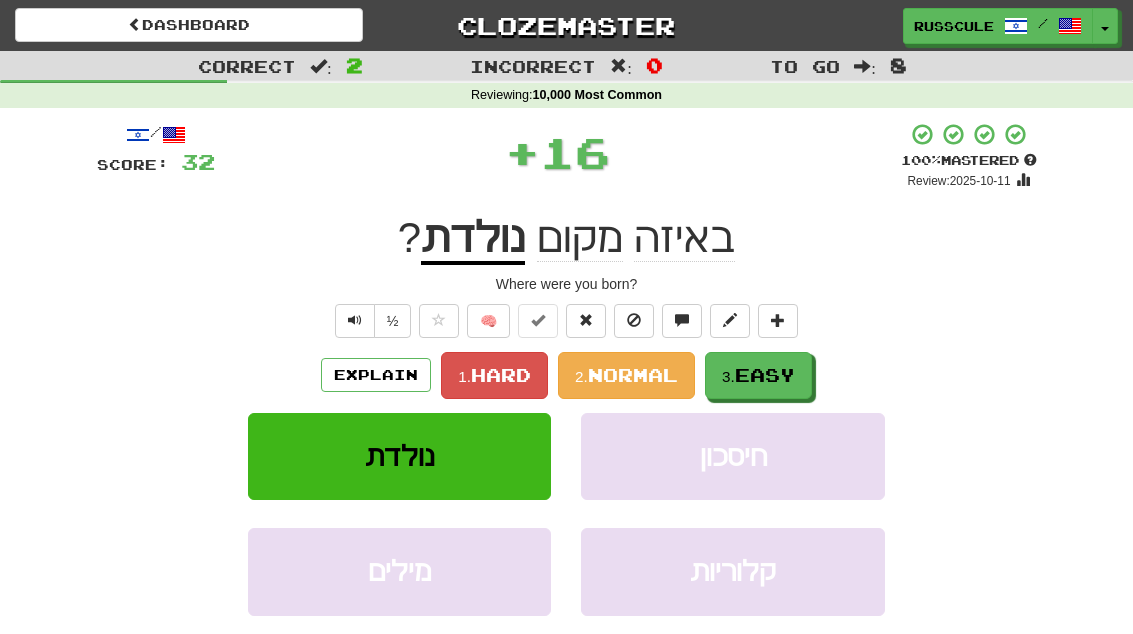 click on "Easy" at bounding box center [765, 375] 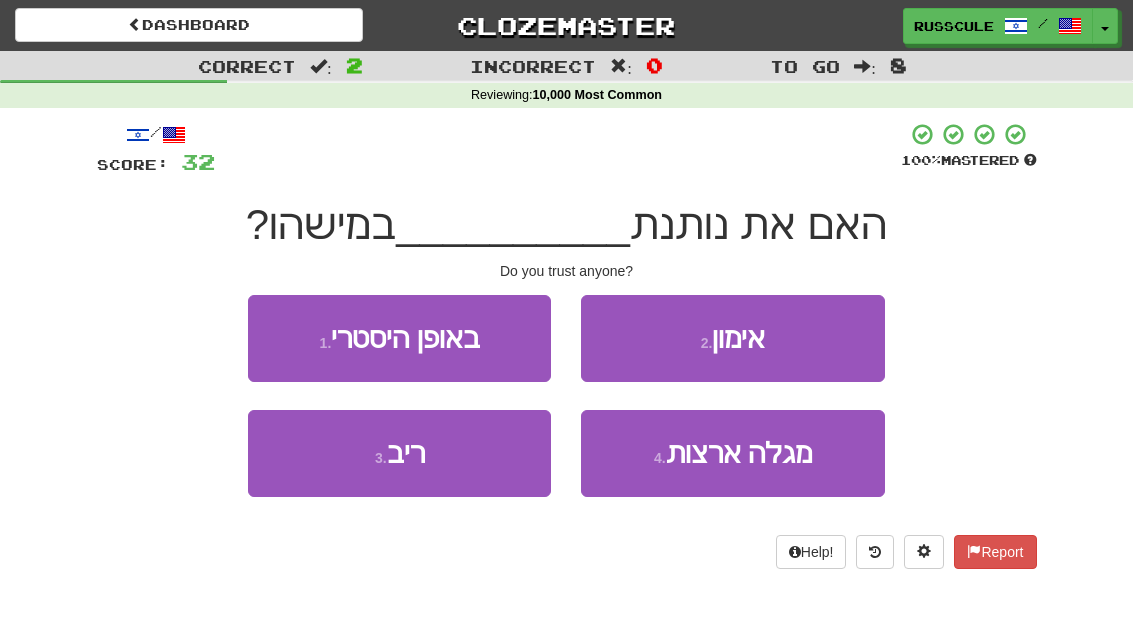 click on "2 .  אימון" at bounding box center (732, 338) 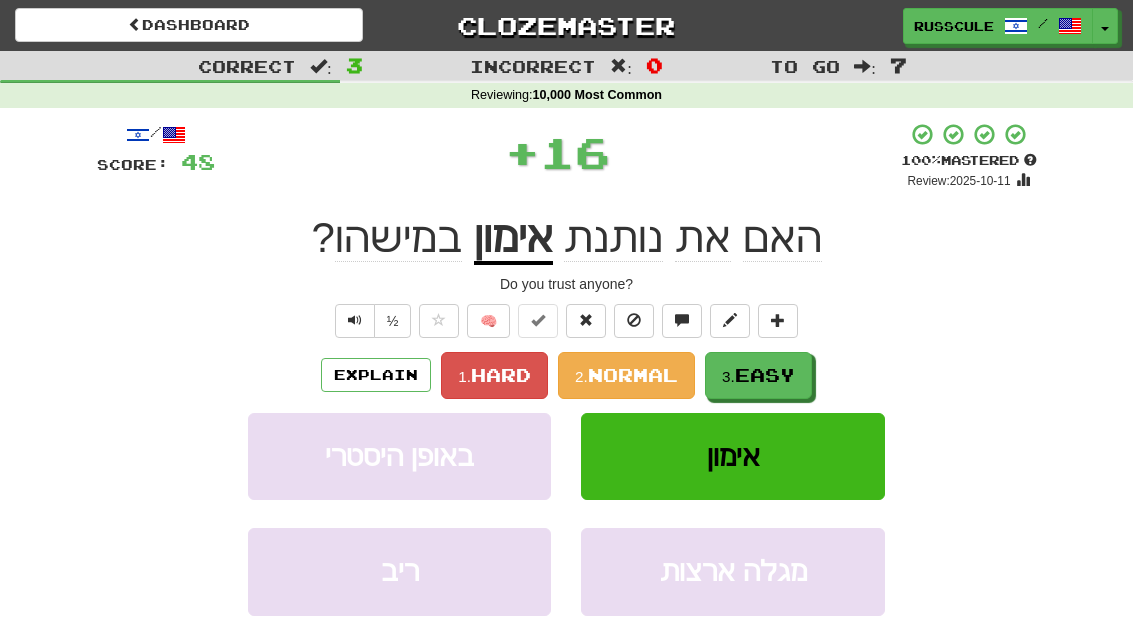click on "Easy" at bounding box center [765, 375] 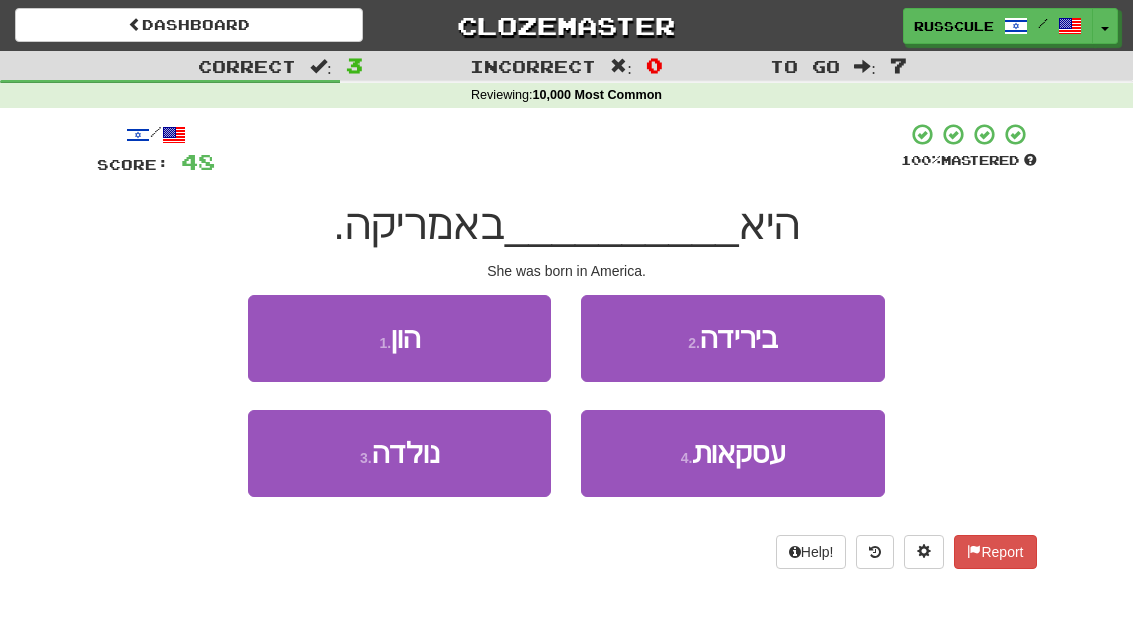 click on "3 .  נולדה" at bounding box center [399, 453] 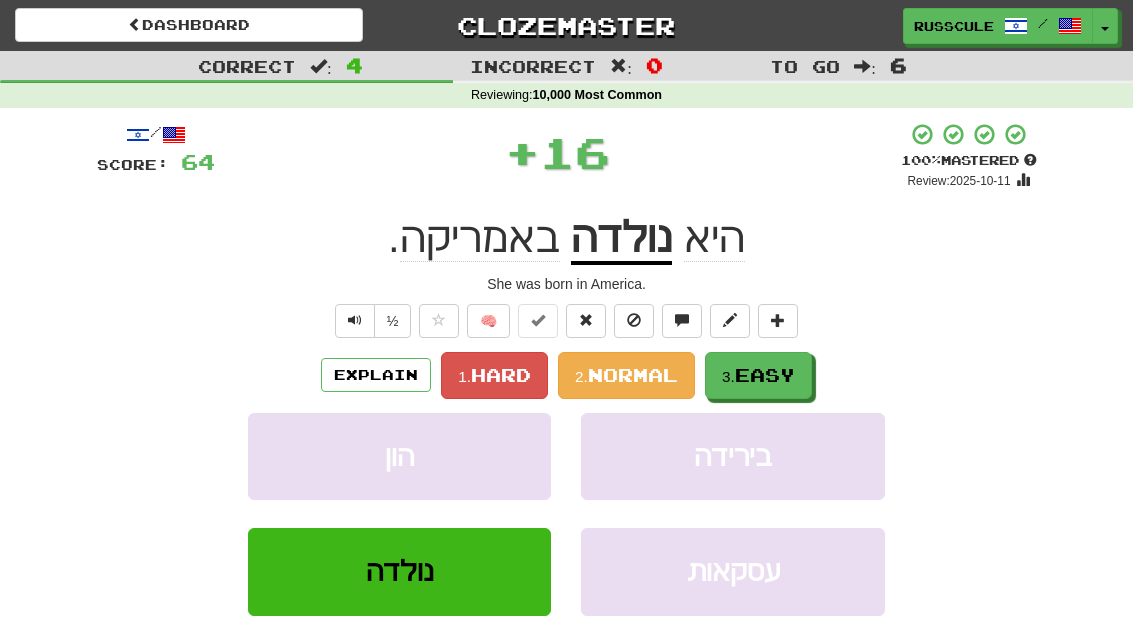 click on "Easy" at bounding box center [765, 375] 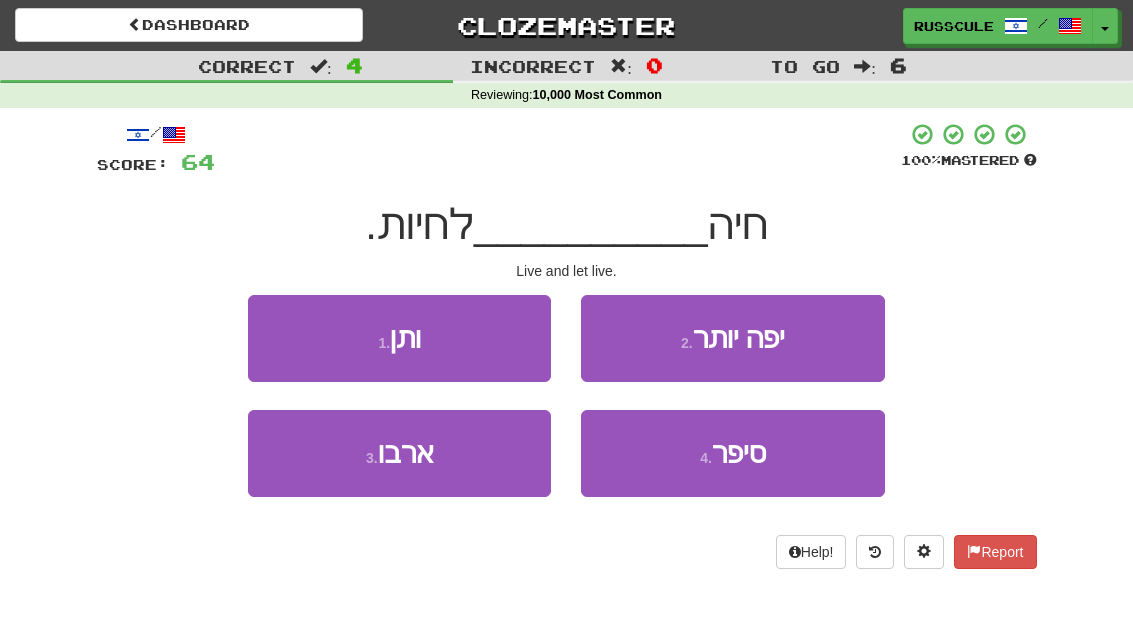 click on "1 .  ותן" at bounding box center [399, 338] 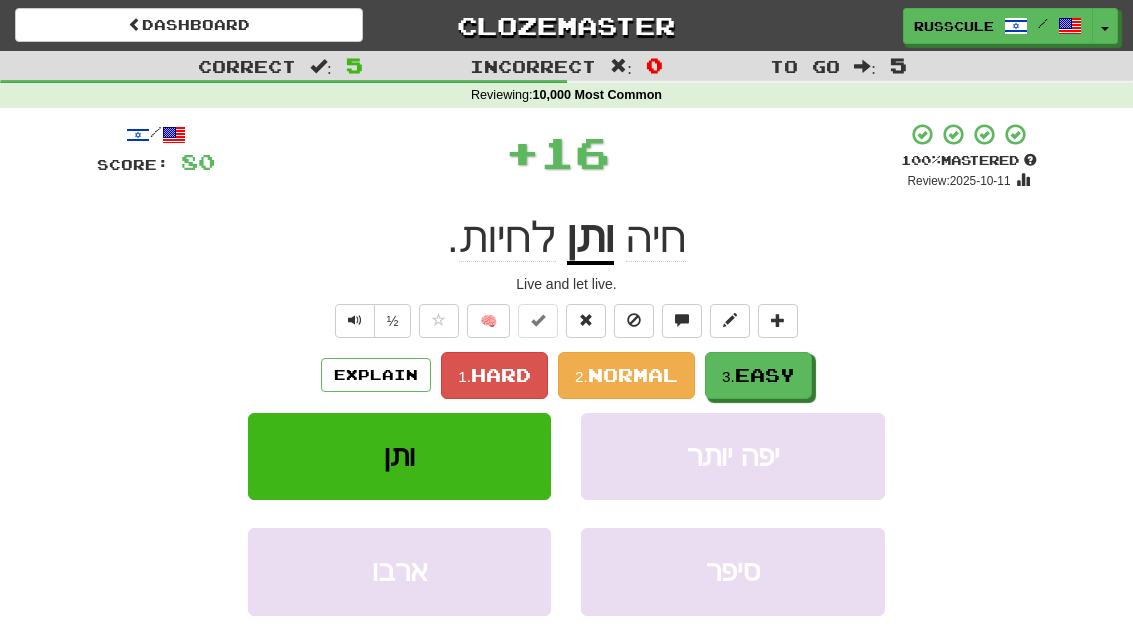 click on "Easy" at bounding box center [765, 375] 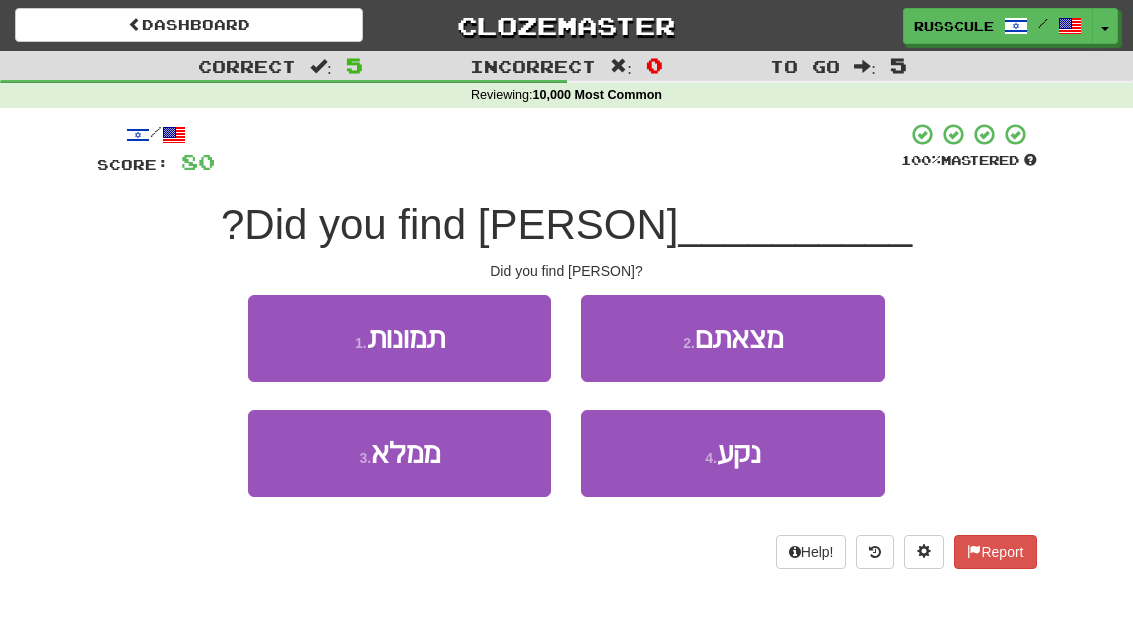 click on "2 .  מצאתם" at bounding box center [732, 338] 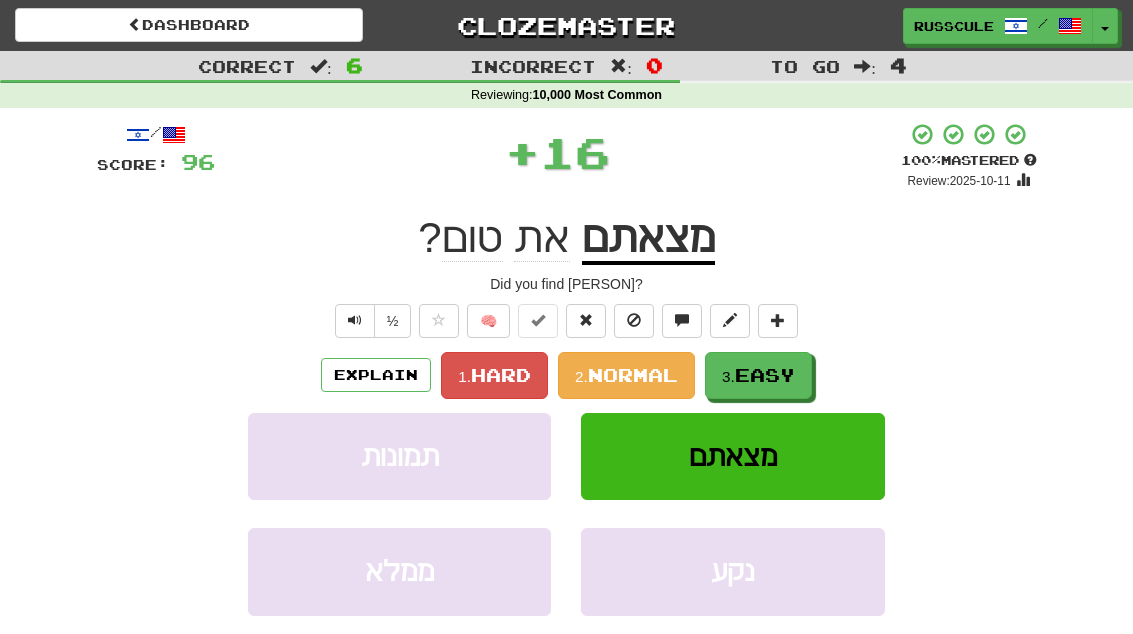 click on "Easy" at bounding box center [765, 375] 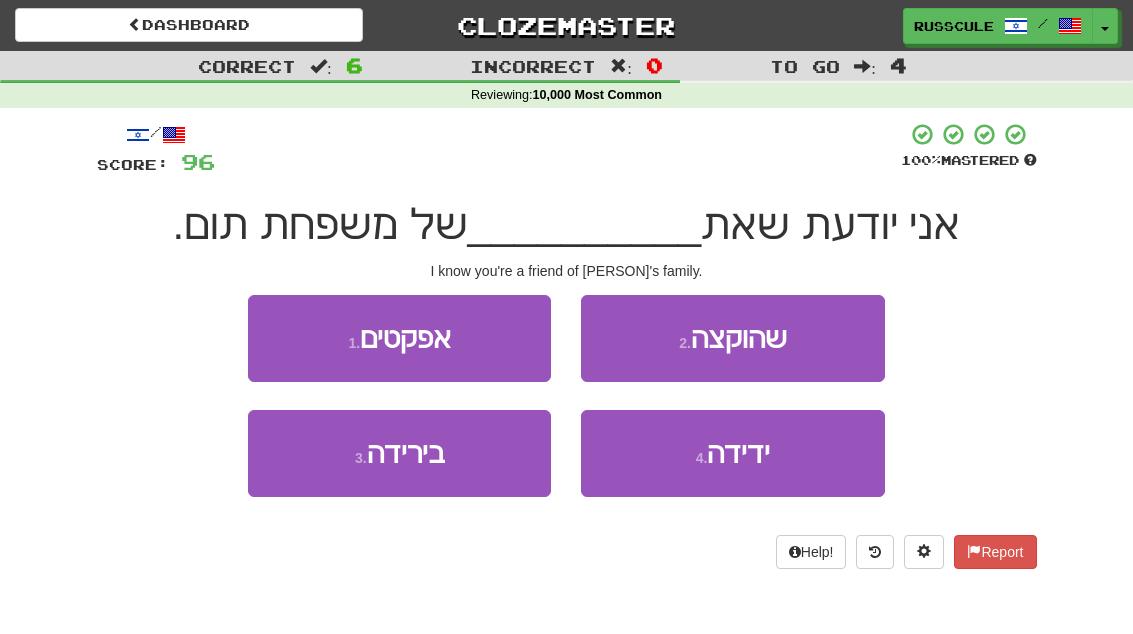click on "4 .  ידידה" at bounding box center (732, 453) 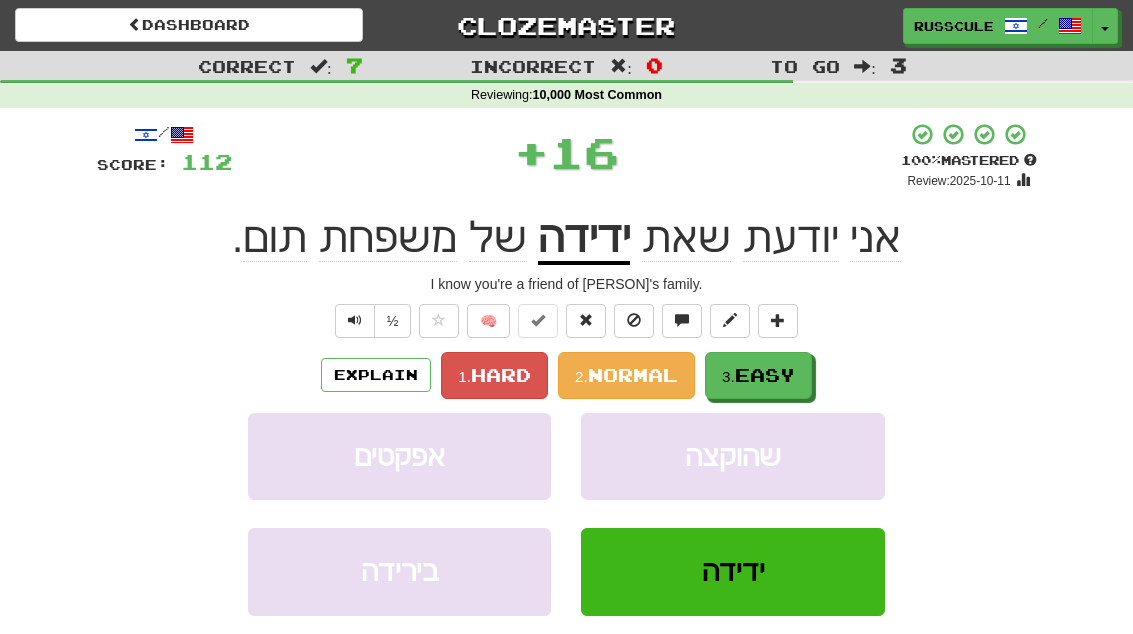 click on "Easy" at bounding box center [765, 375] 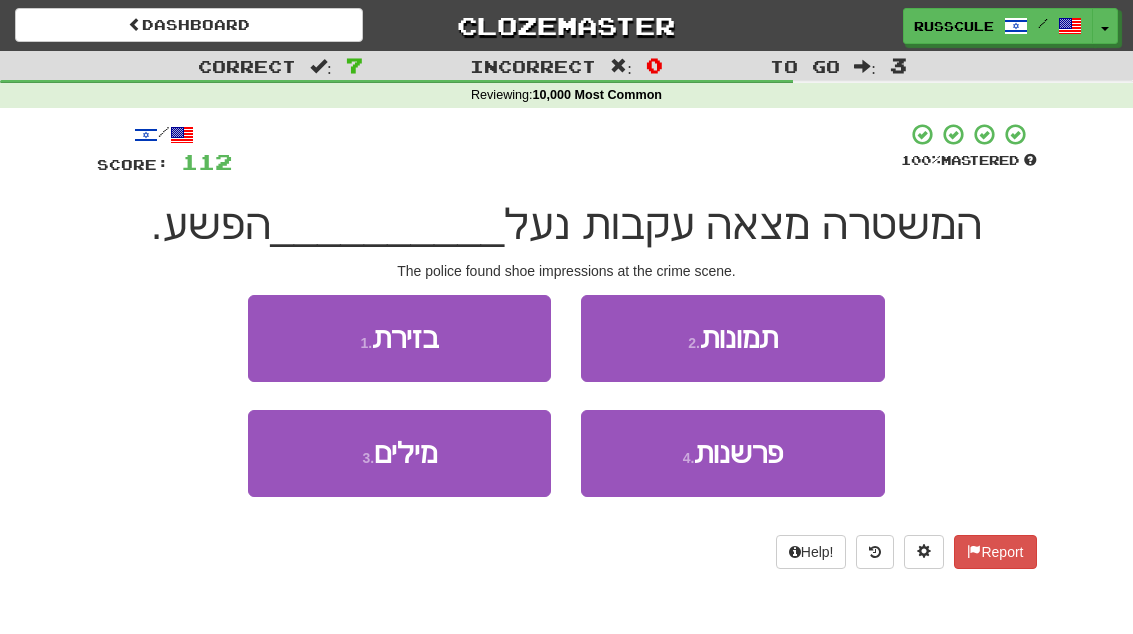 click on "1 .  בזירת" at bounding box center (399, 338) 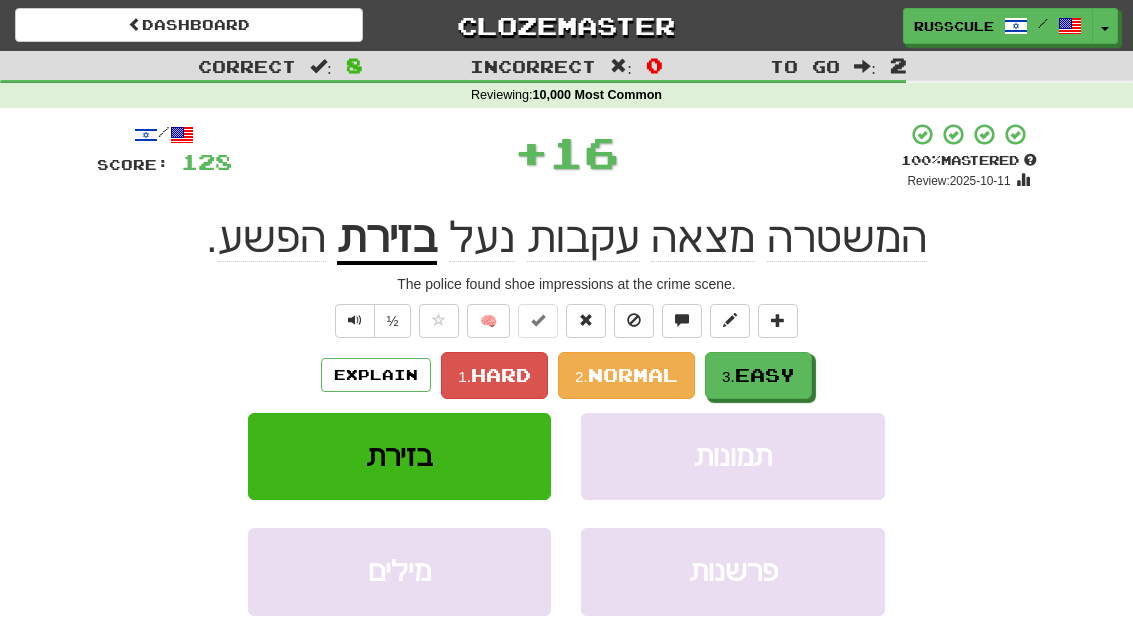 click on "3.  Easy" at bounding box center (758, 375) 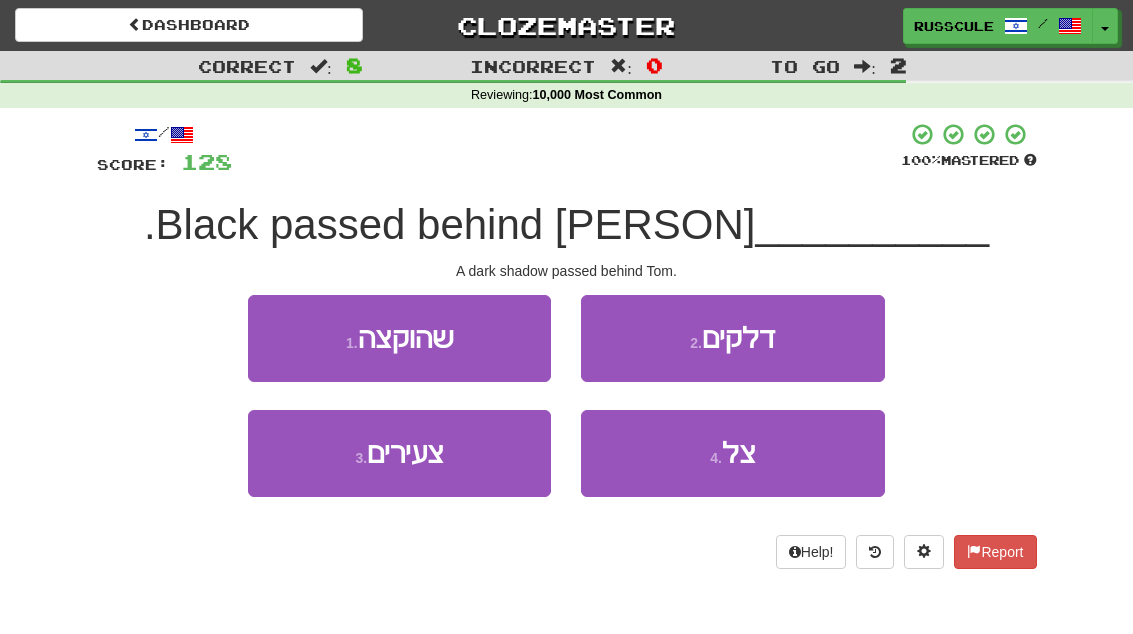 click on "4 .  צל" at bounding box center [732, 453] 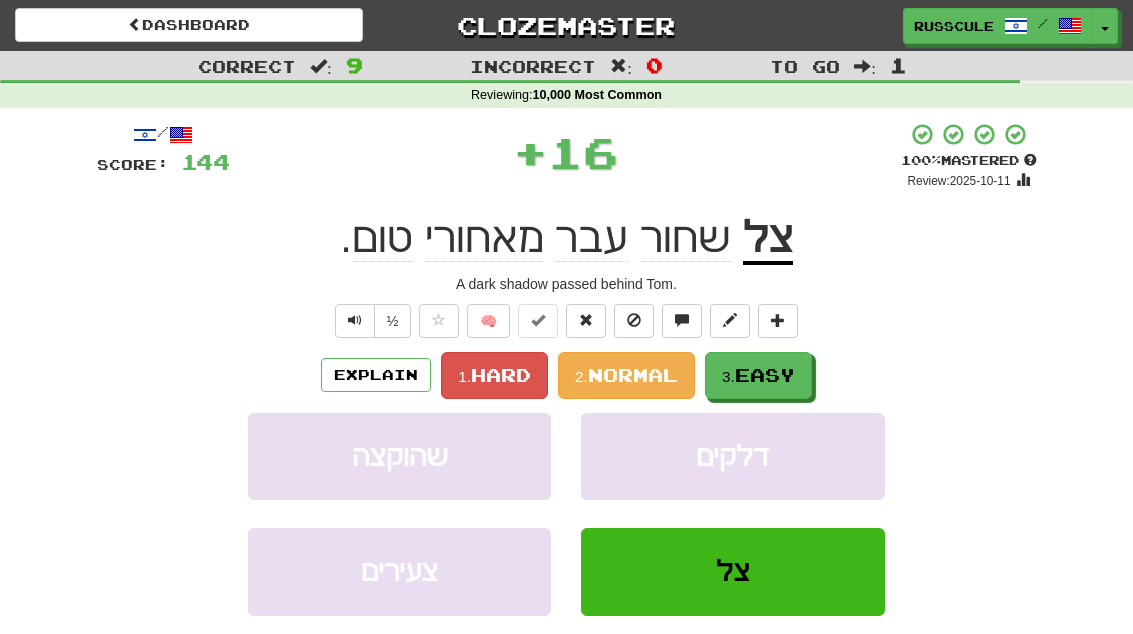 click on "3.  Easy" at bounding box center [758, 375] 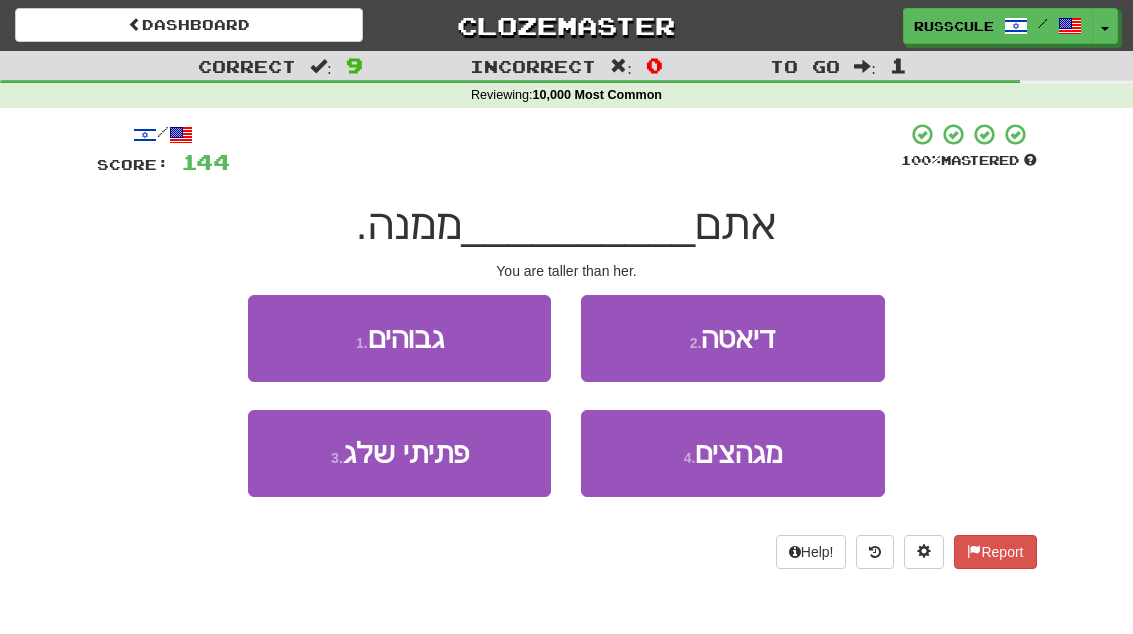 click on "1 .  גבוהים" at bounding box center [399, 338] 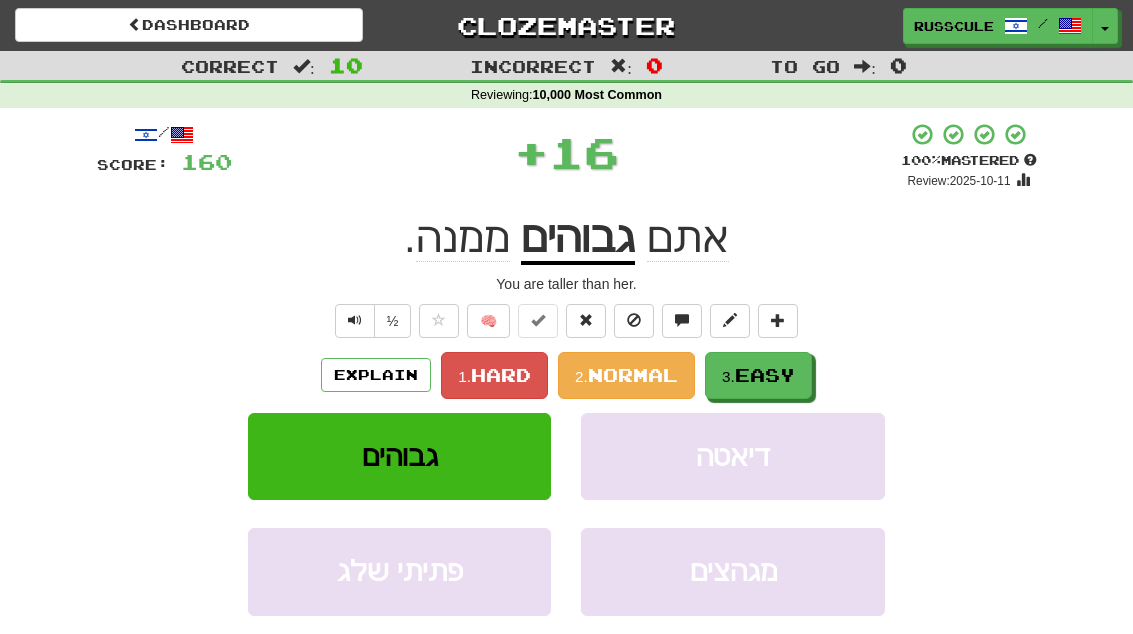 click on "3.  Easy" at bounding box center [758, 375] 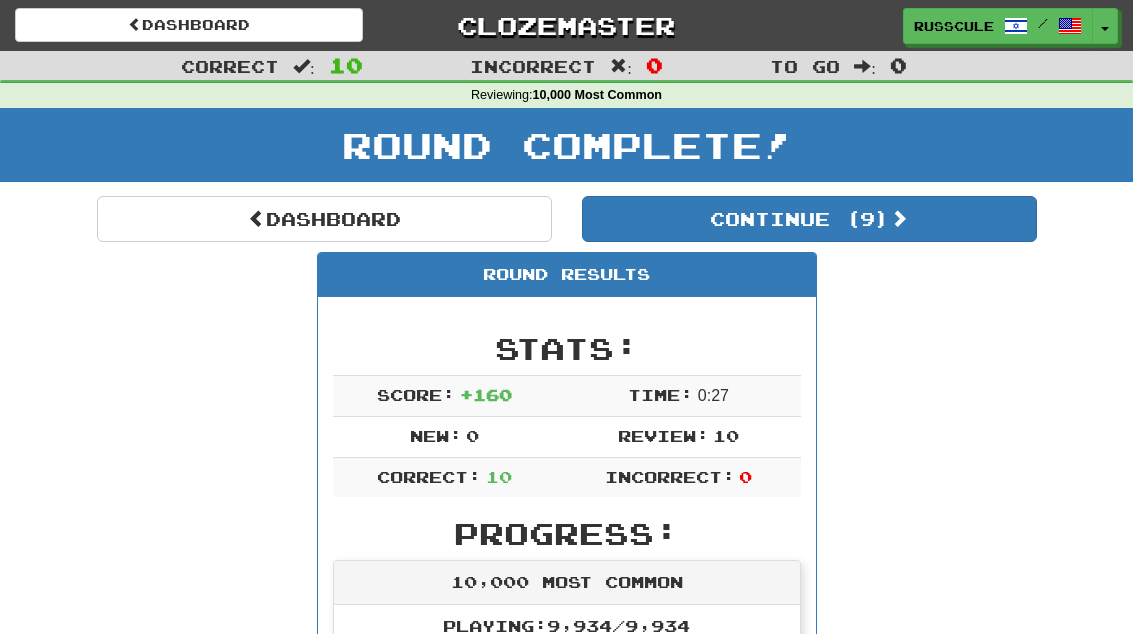 click on "Continue ( 9 )" at bounding box center [809, 219] 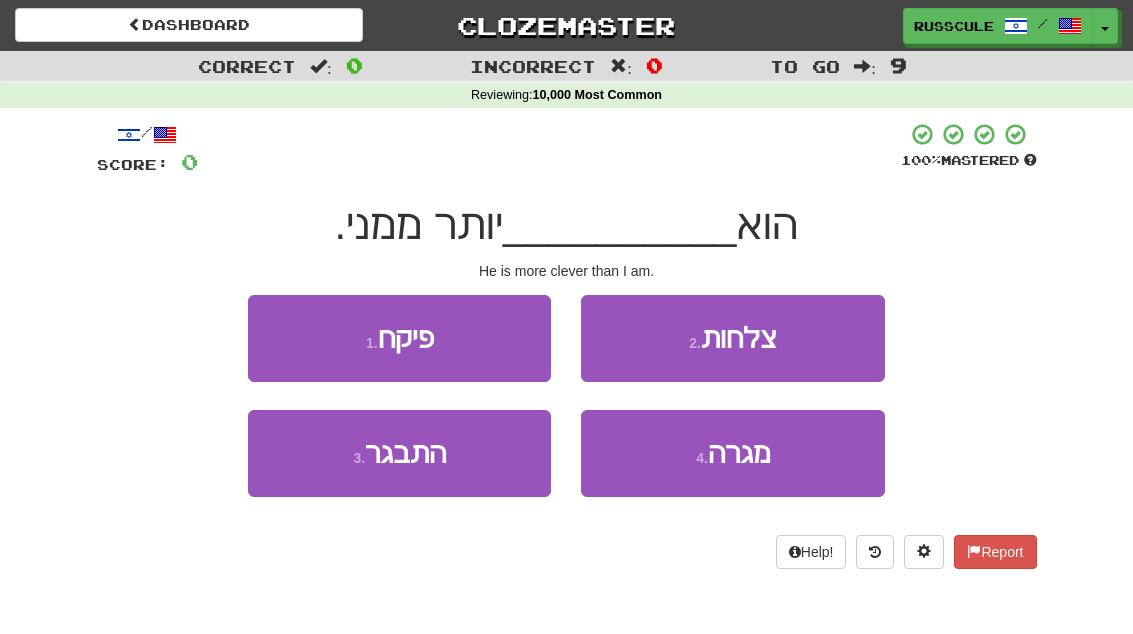 click on "1 .  פיקח" at bounding box center (399, 338) 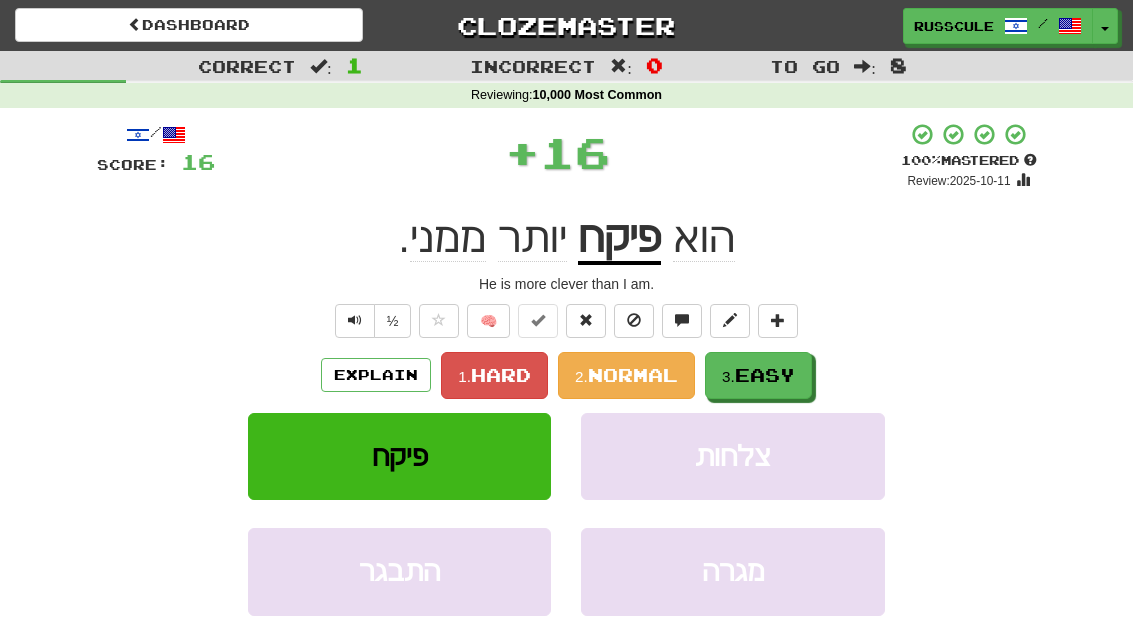 click on "3.  Easy" at bounding box center (758, 375) 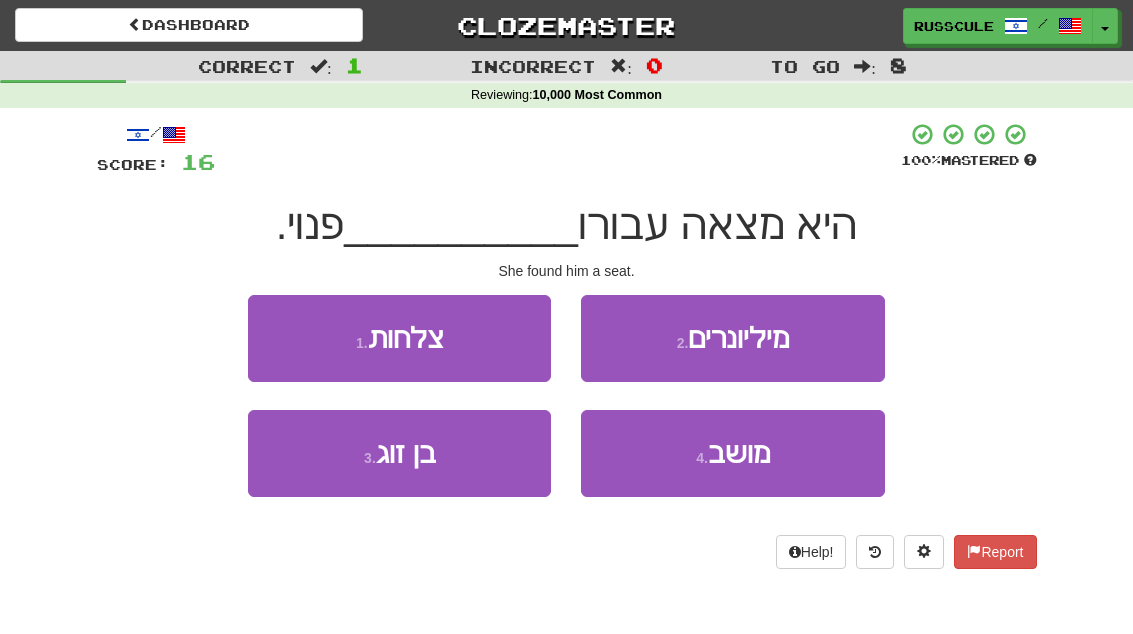 click on "4 .  מושב" at bounding box center (732, 453) 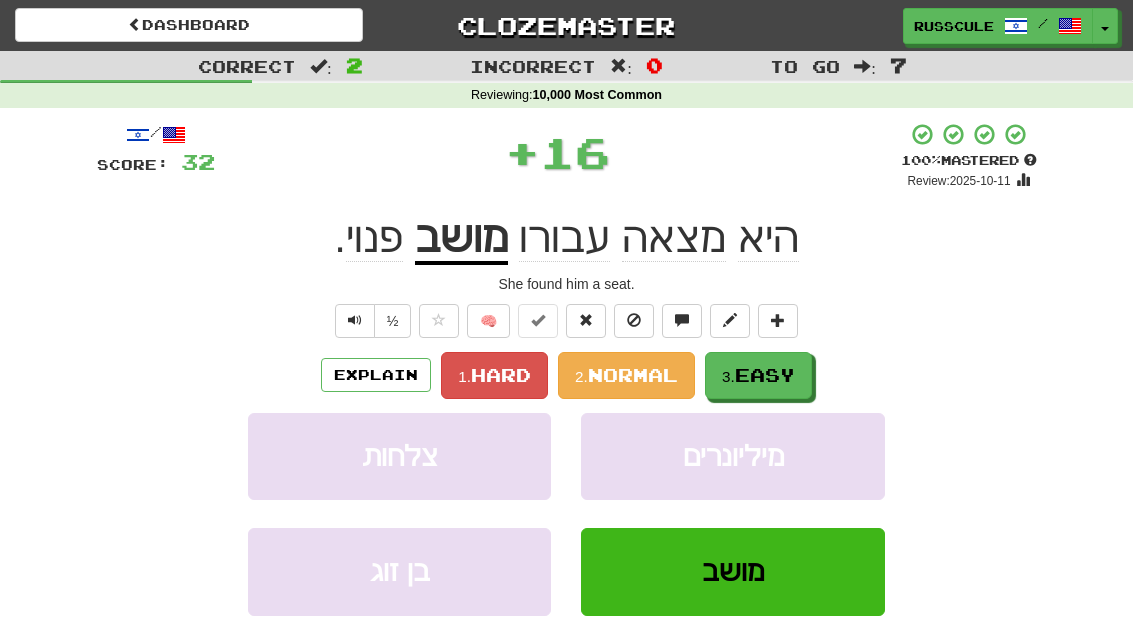 click on "3.  Easy" at bounding box center (758, 375) 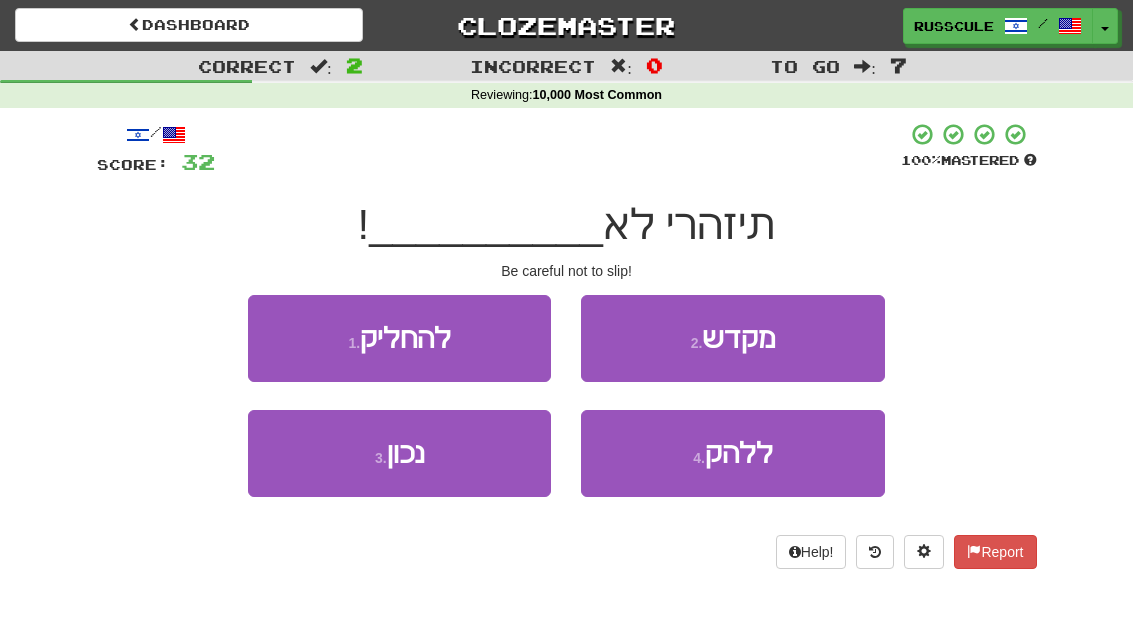 click on "1 .  להחליק" at bounding box center (399, 338) 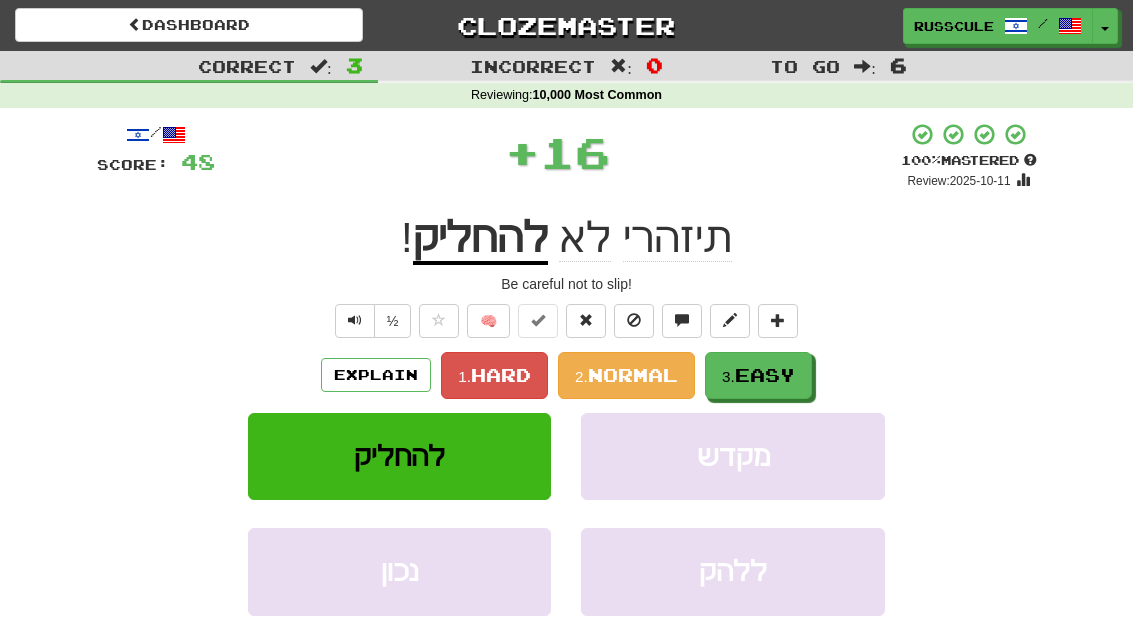 click on "Easy" at bounding box center (765, 375) 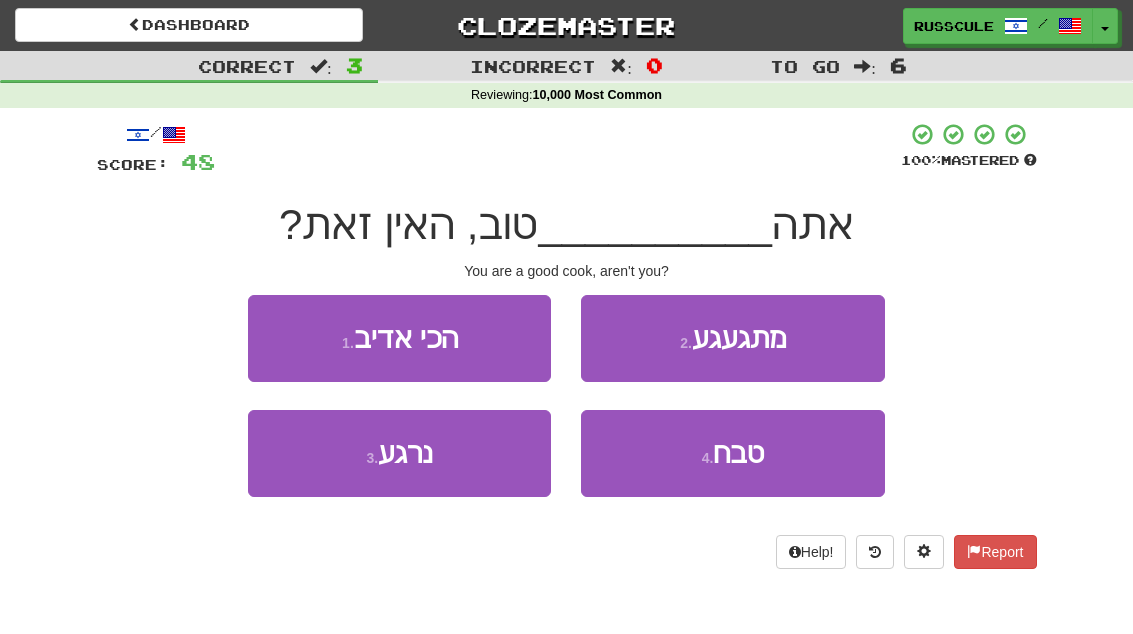 click on "4 .  טבח" at bounding box center (732, 453) 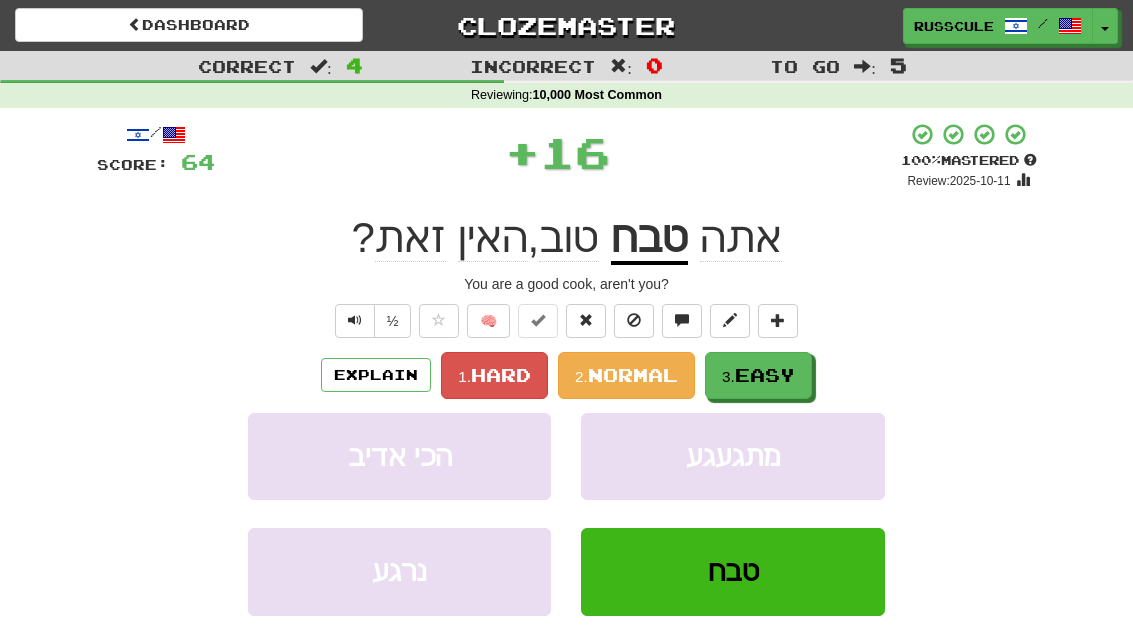 click on "Easy" at bounding box center (765, 375) 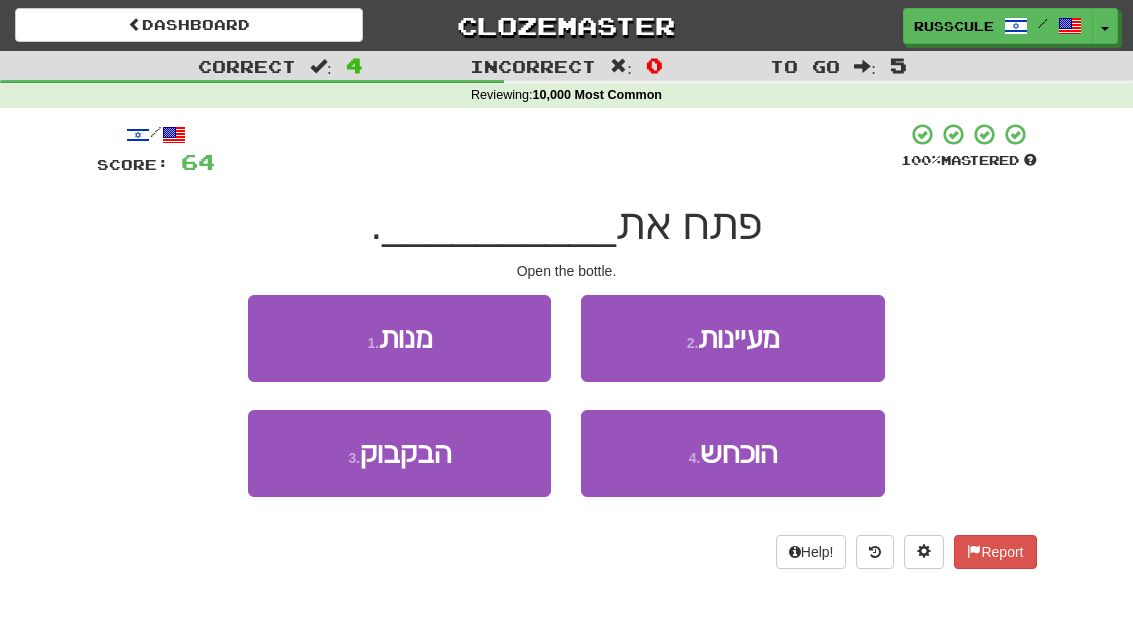 click on "3 .  הבקבוק" at bounding box center [399, 453] 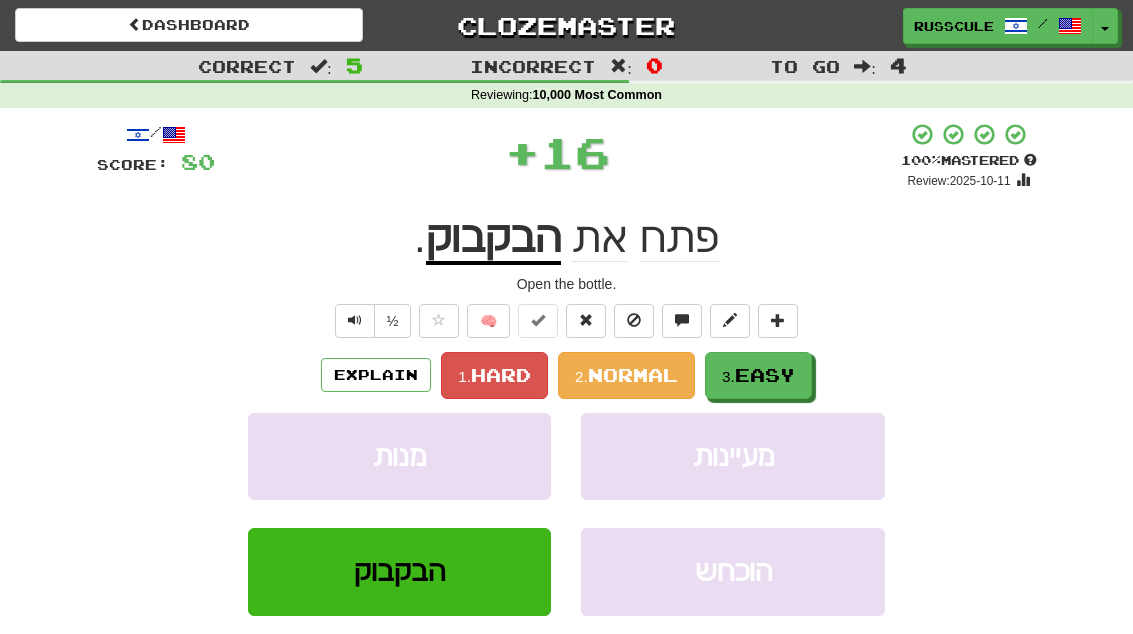 click on "Easy" at bounding box center (765, 375) 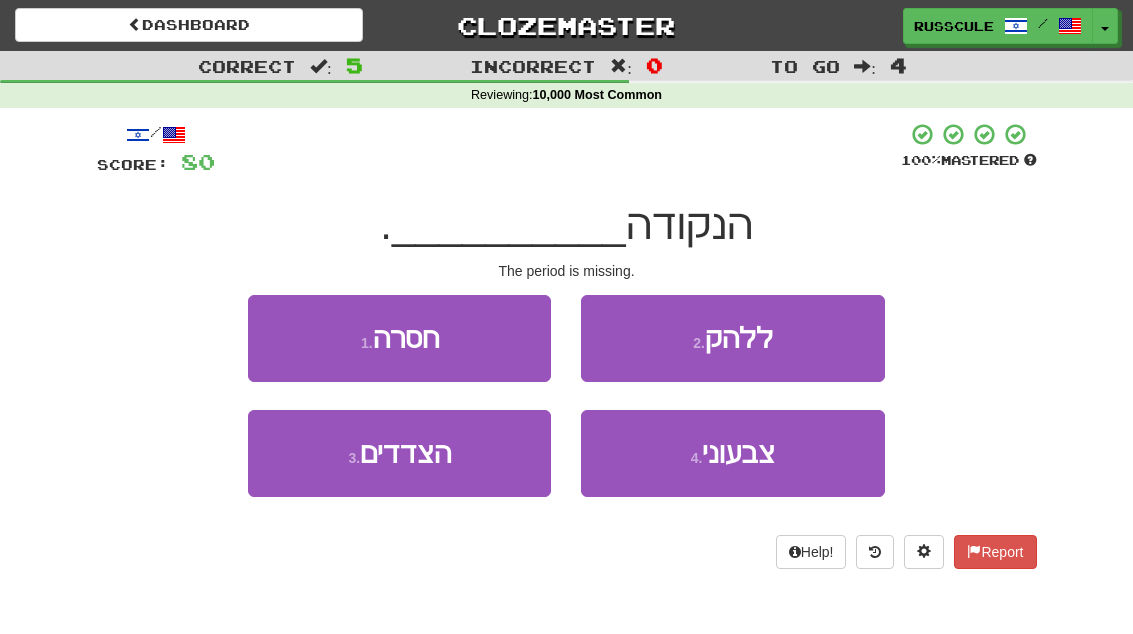 click on "1 .  חסרה" at bounding box center (399, 338) 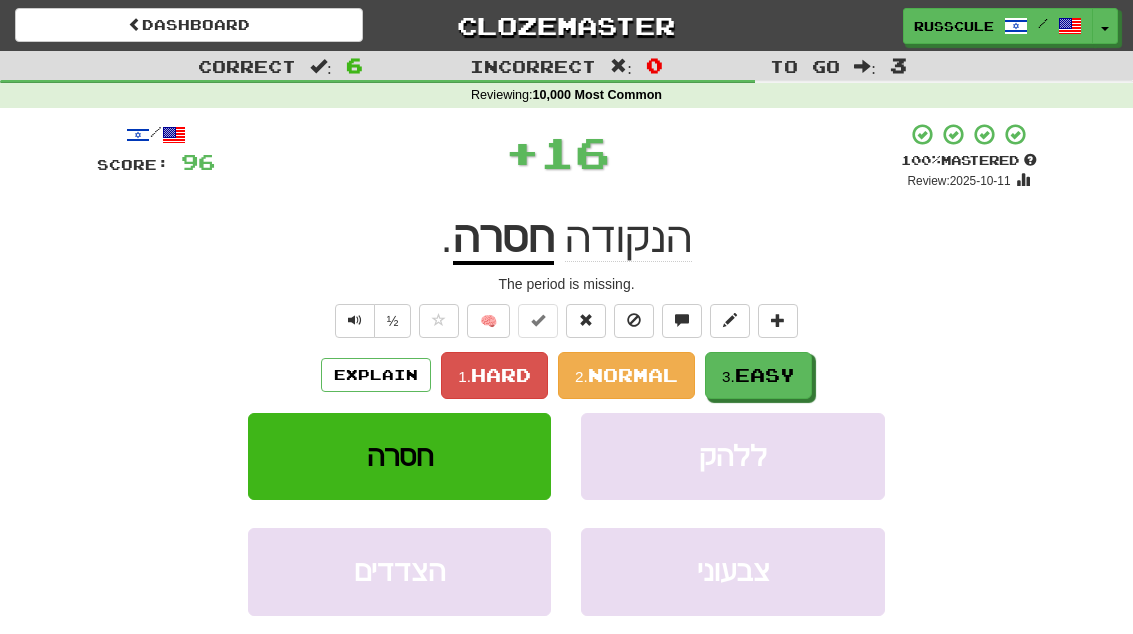 click on "Easy" at bounding box center [765, 375] 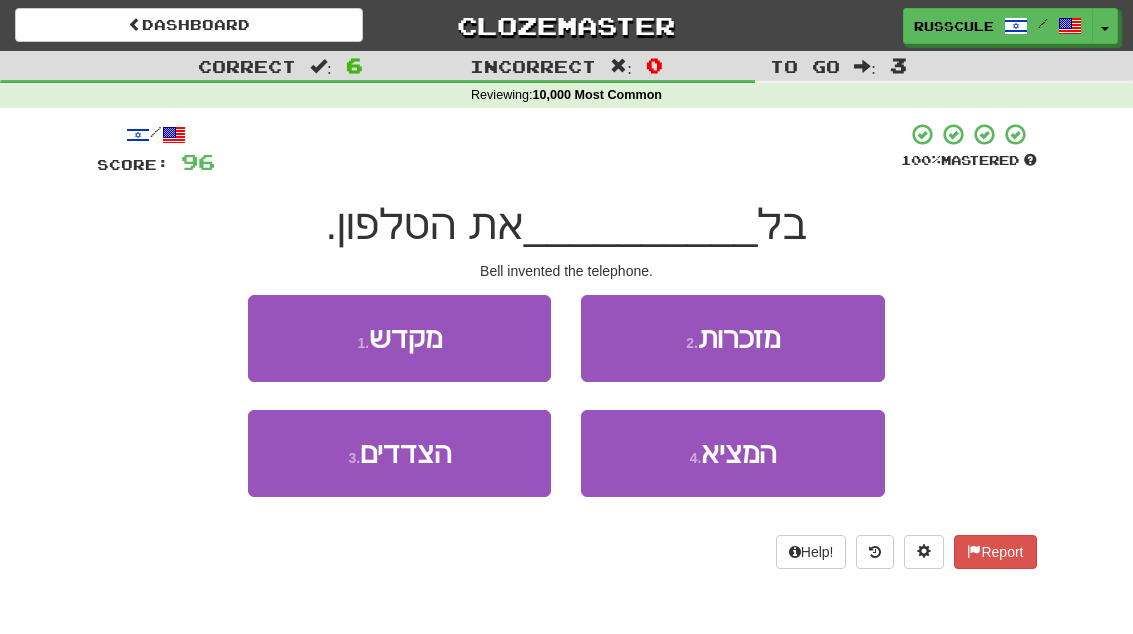 click on "4 .  המציא" at bounding box center [732, 453] 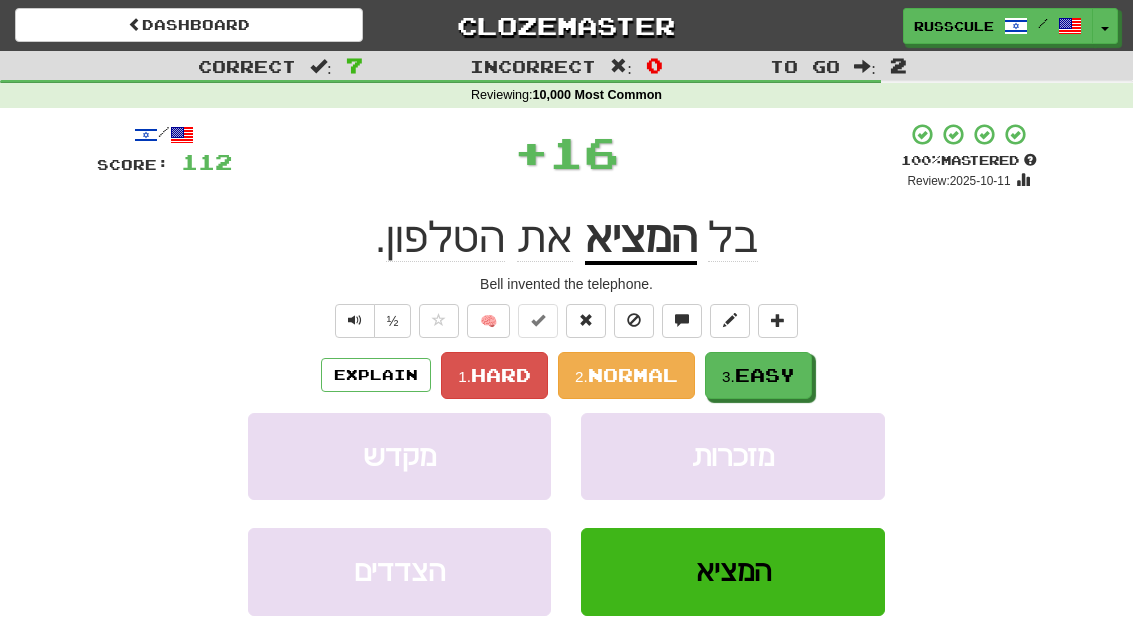click on "3.  Easy" at bounding box center (758, 375) 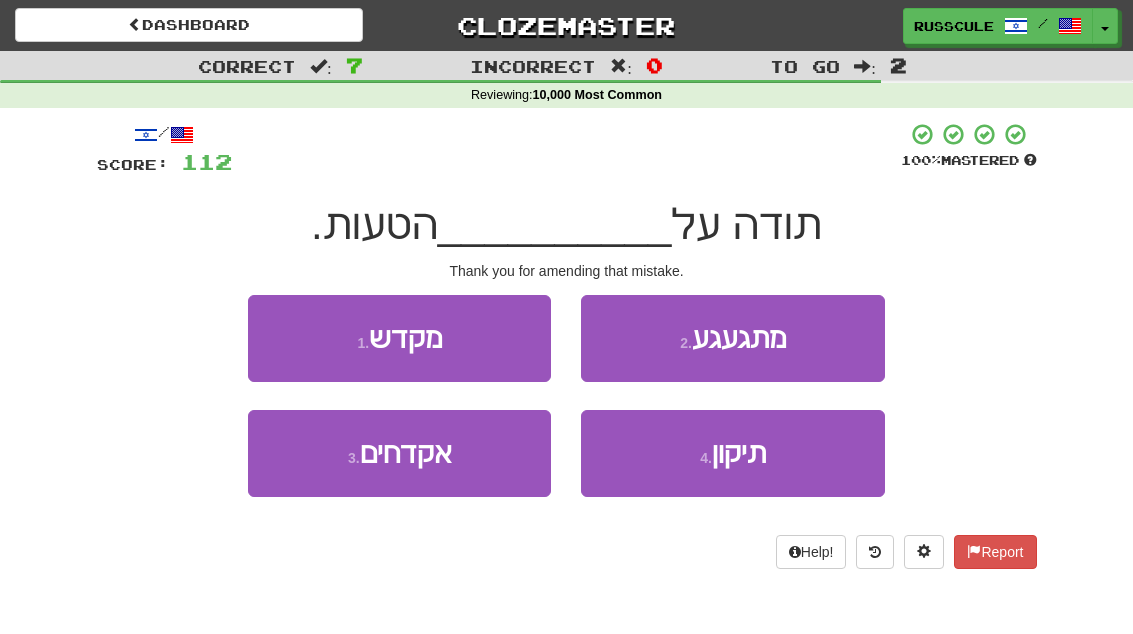 click on "תיקון" at bounding box center [739, 453] 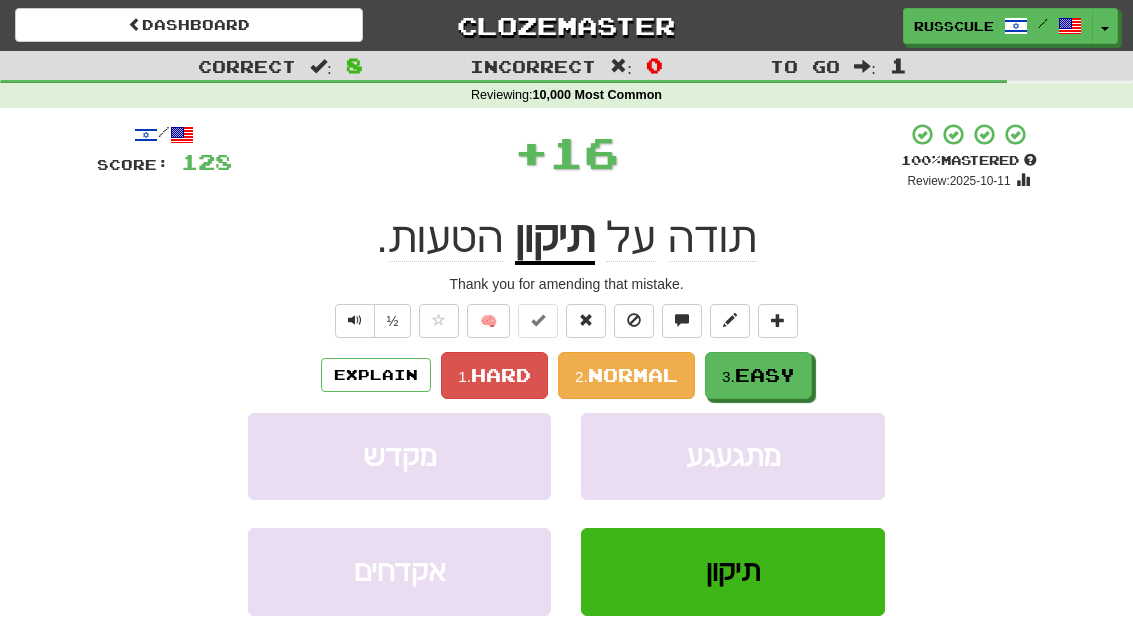 click on "3.  Easy" at bounding box center (758, 375) 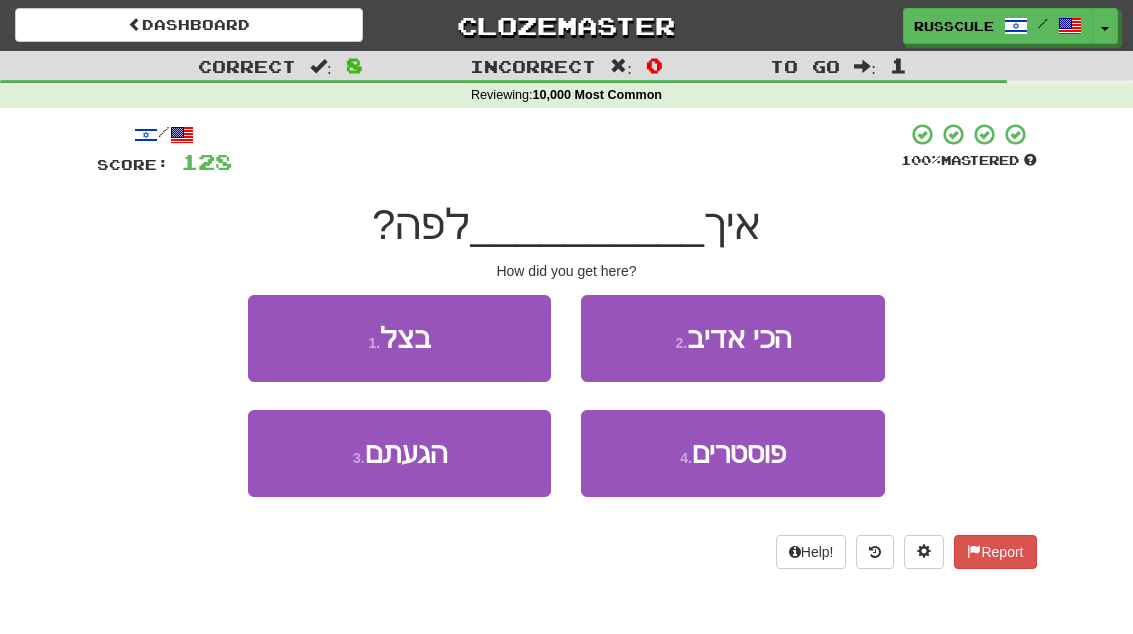 click on "3 .  הגעתם" at bounding box center [399, 453] 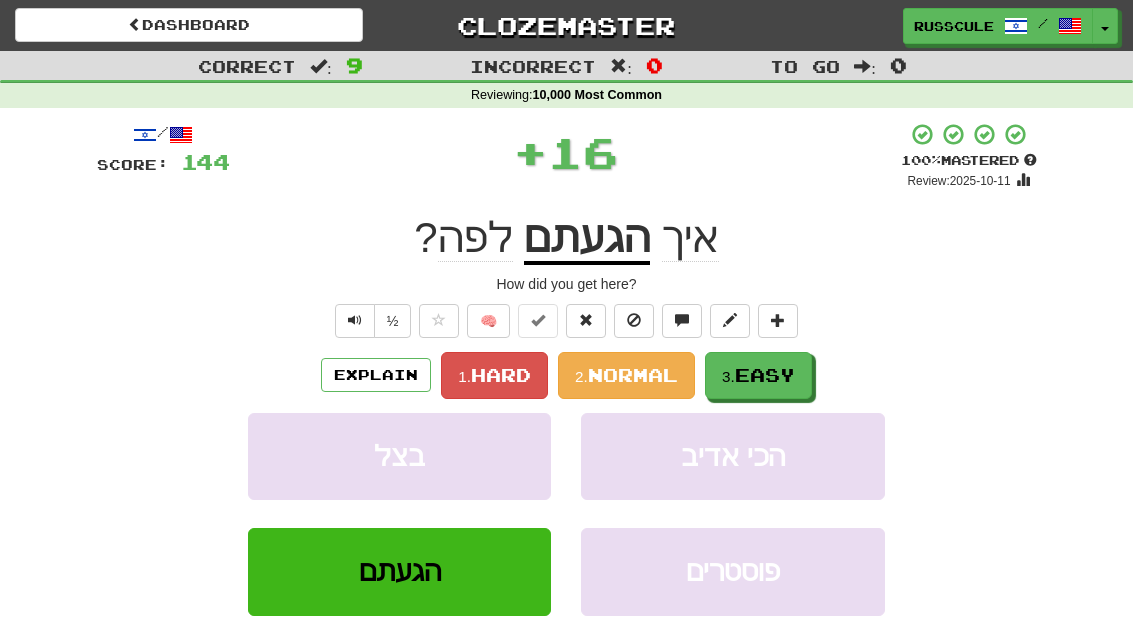 click on "Easy" at bounding box center [765, 375] 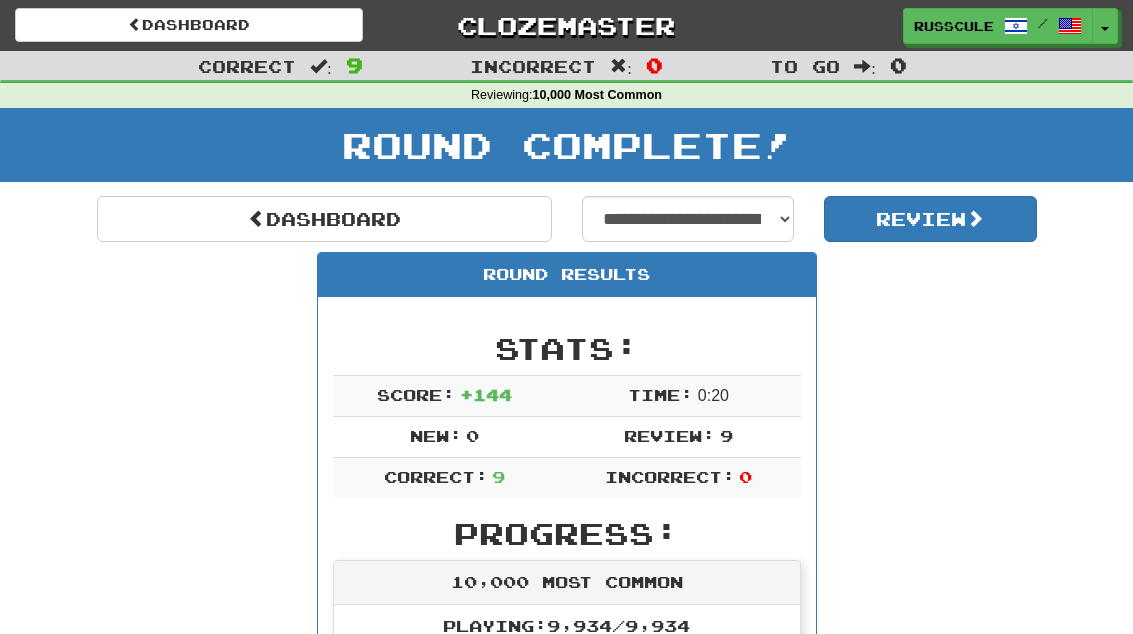 click on "Dashboard" at bounding box center (324, 219) 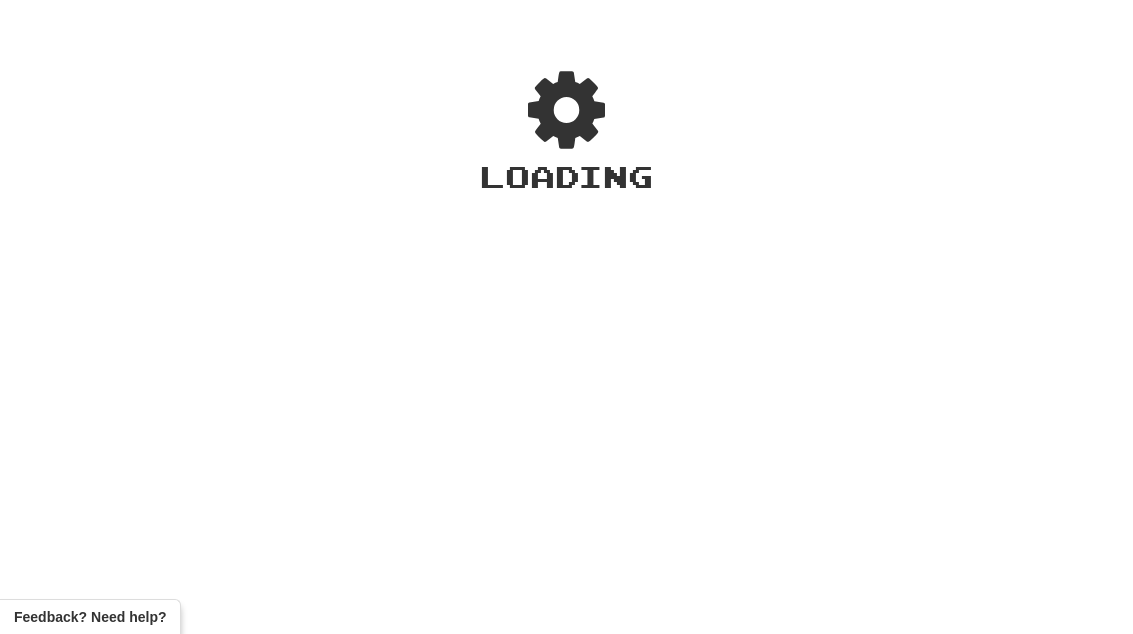 scroll, scrollTop: 0, scrollLeft: 0, axis: both 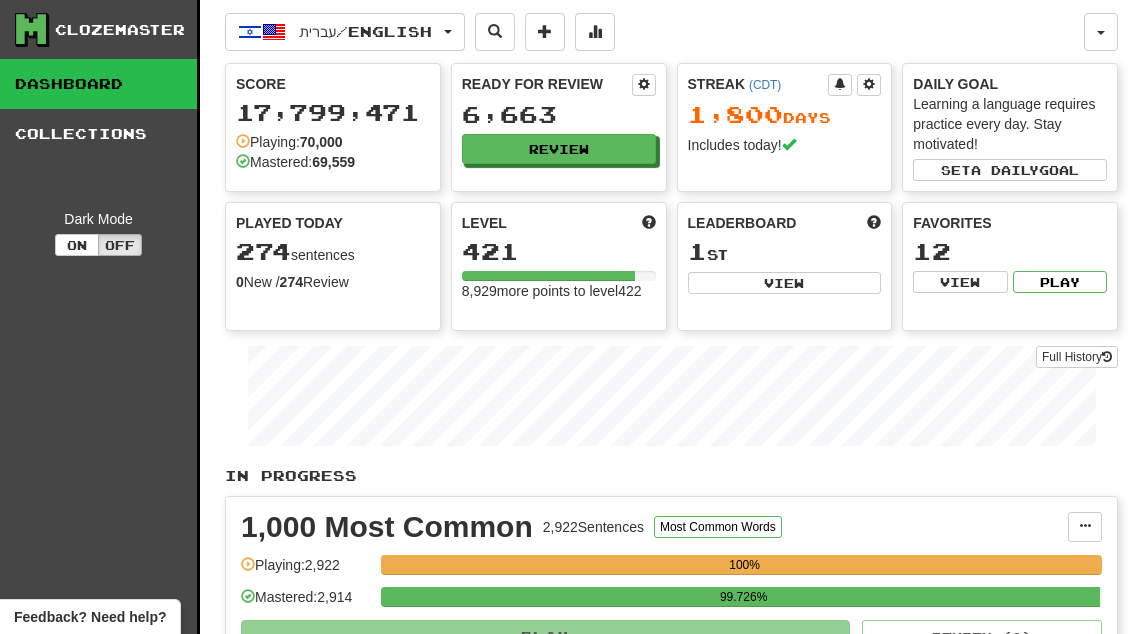 click on "Review" at bounding box center (559, 149) 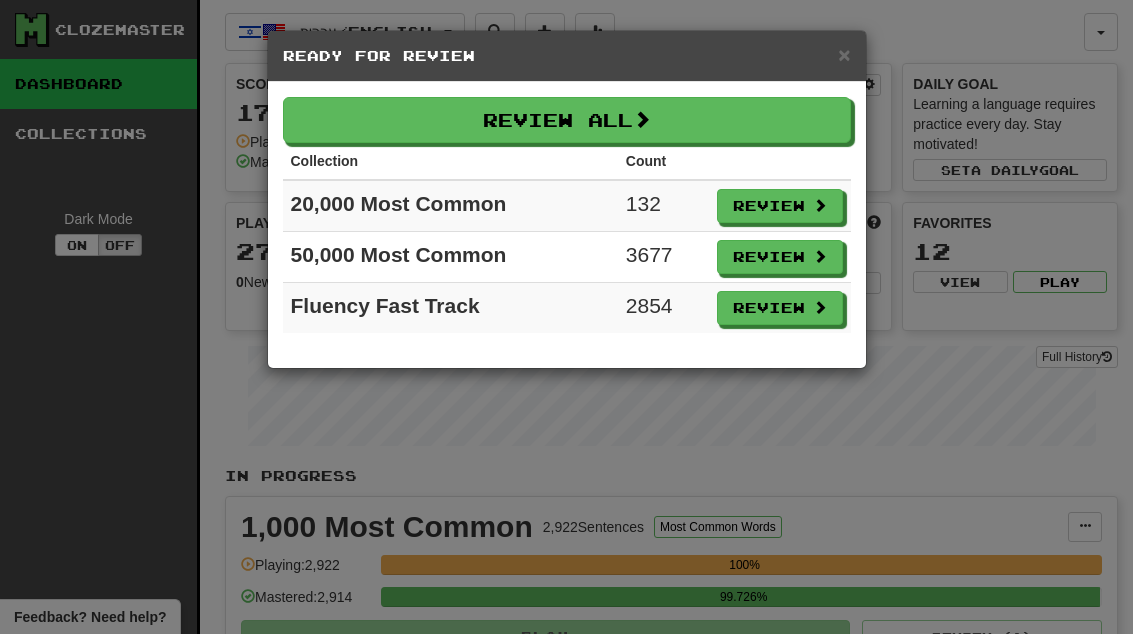 click on "Review" at bounding box center (780, 206) 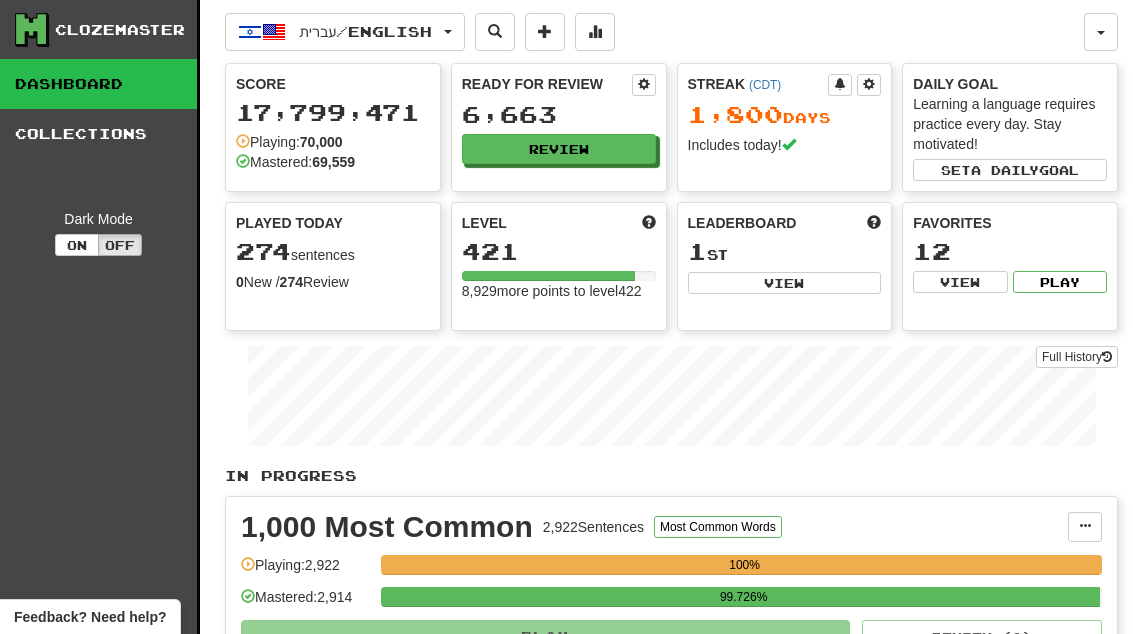 select on "**" 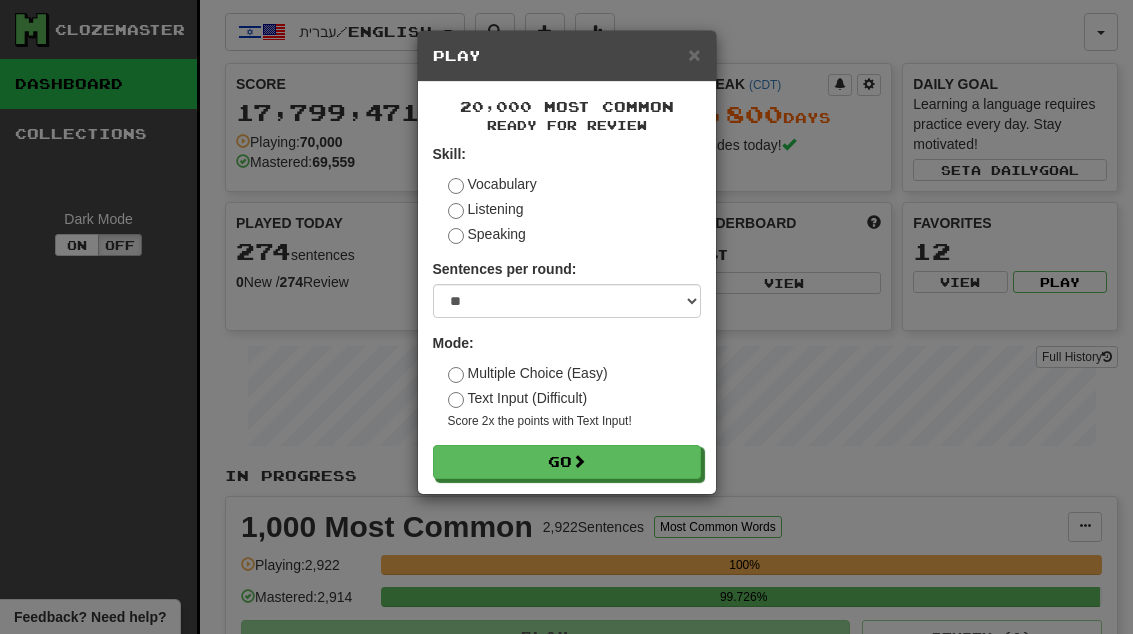 click on "Go" at bounding box center (567, 462) 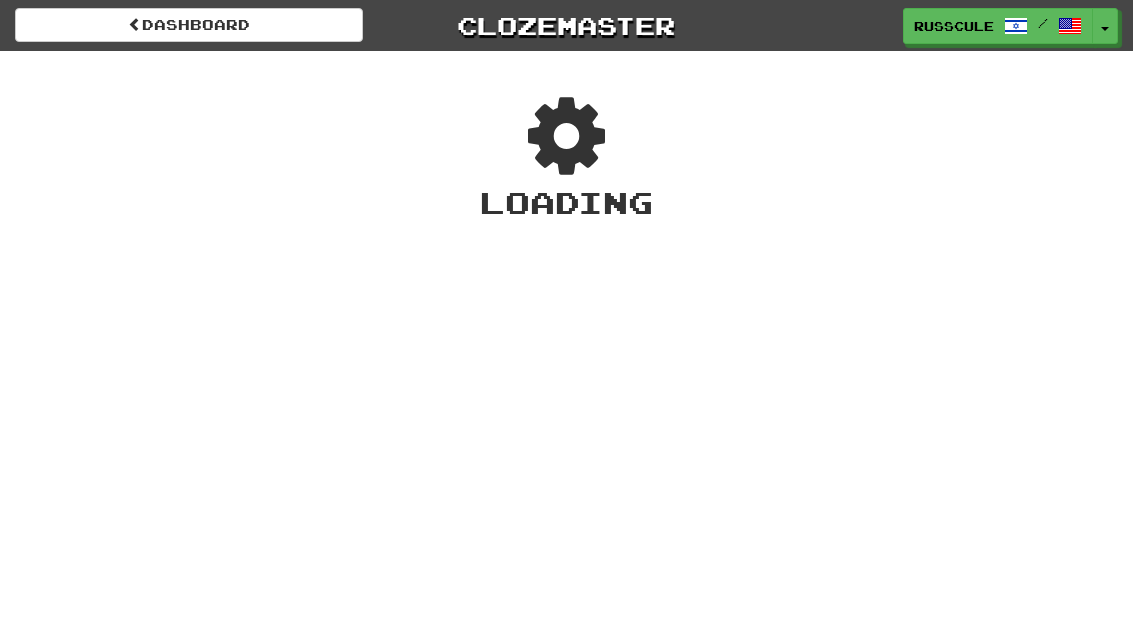 scroll, scrollTop: 0, scrollLeft: 0, axis: both 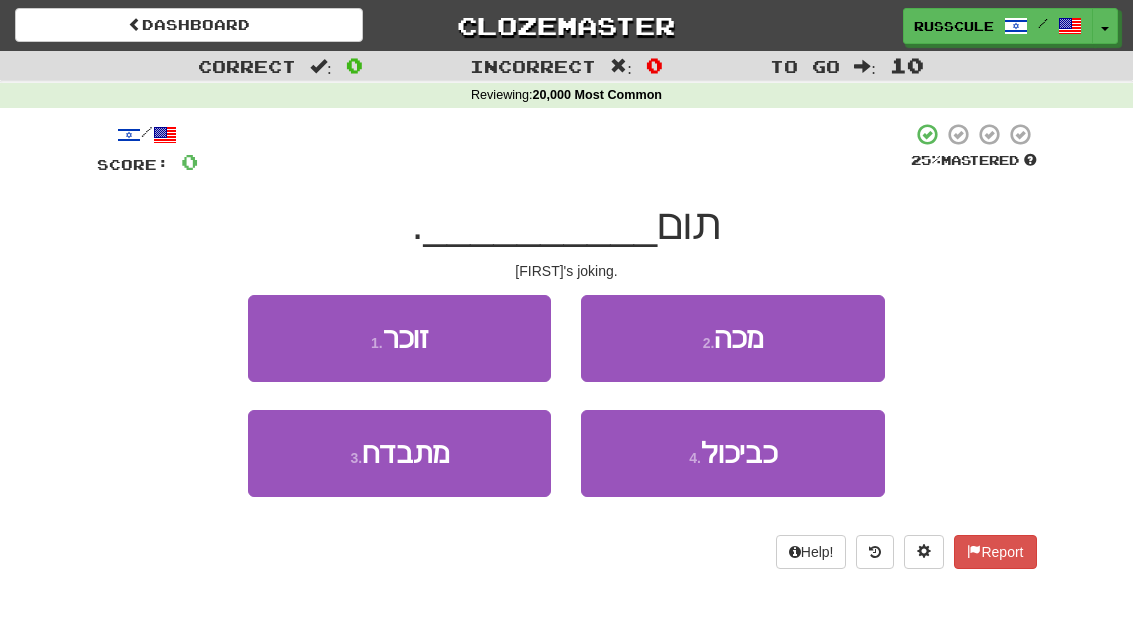 click on "3 .  מתבדח" at bounding box center (399, 453) 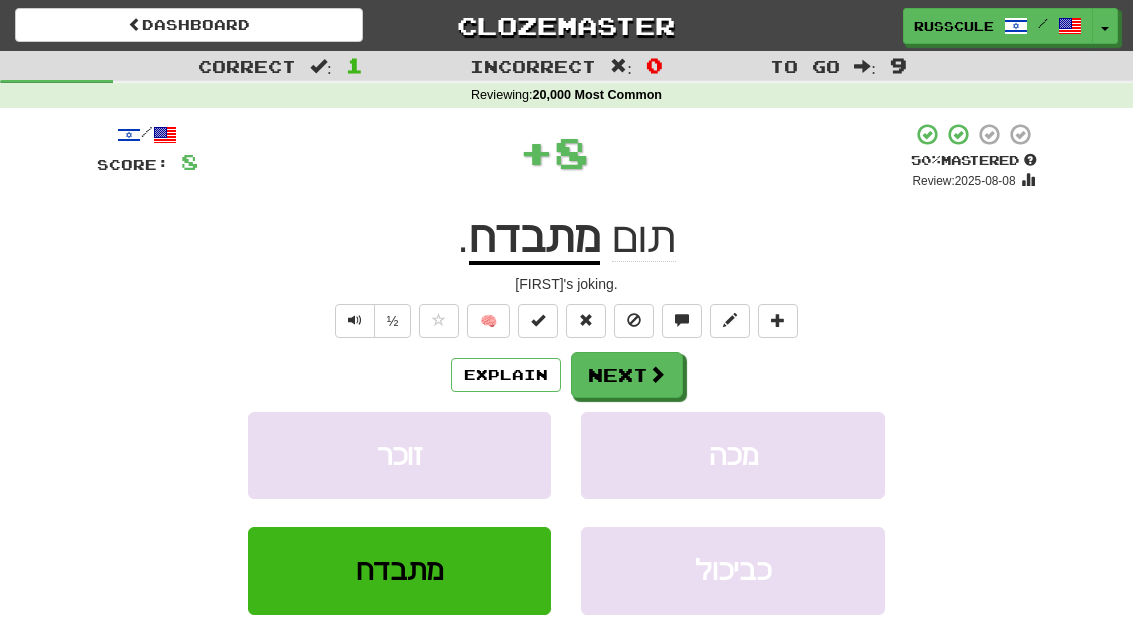 click at bounding box center [657, 374] 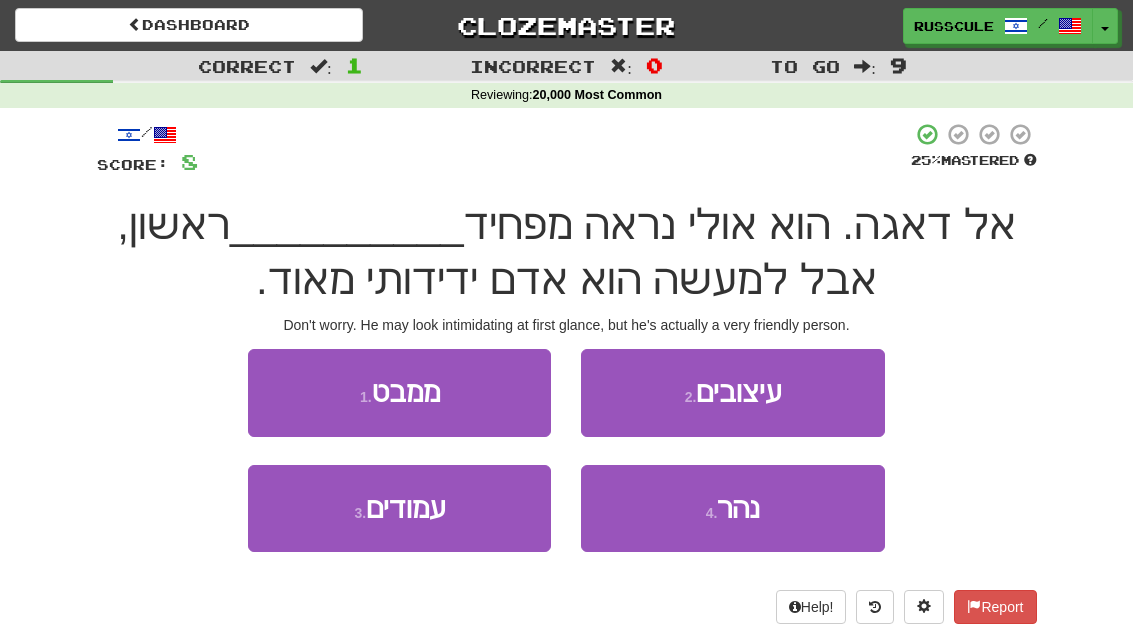click on "1 .  ממבט" at bounding box center [399, 392] 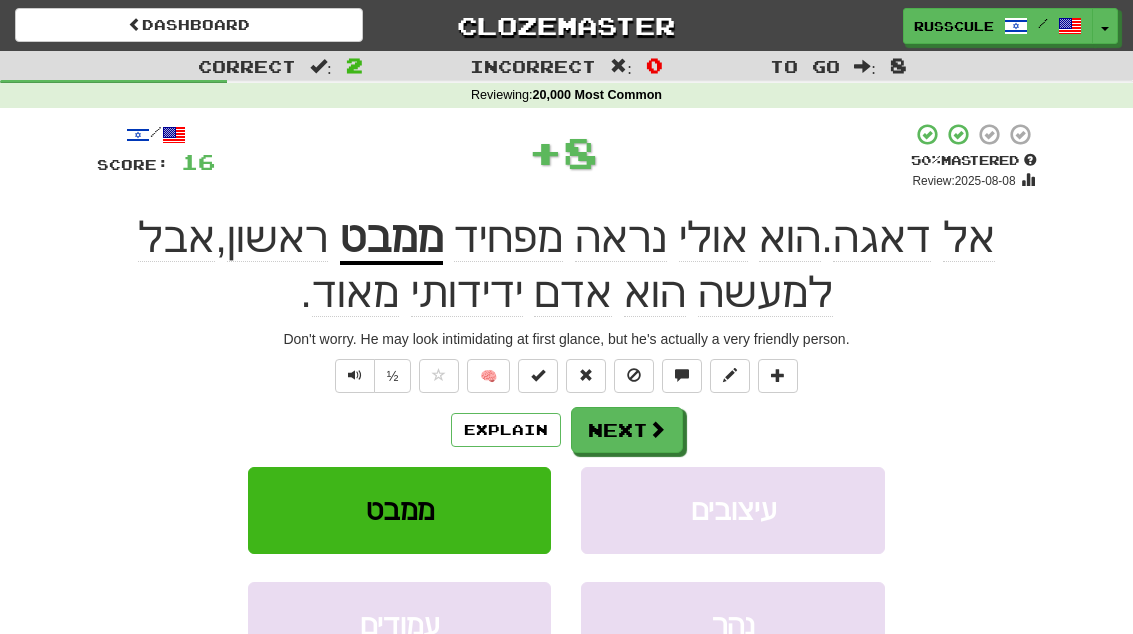 click on "Next" at bounding box center [627, 430] 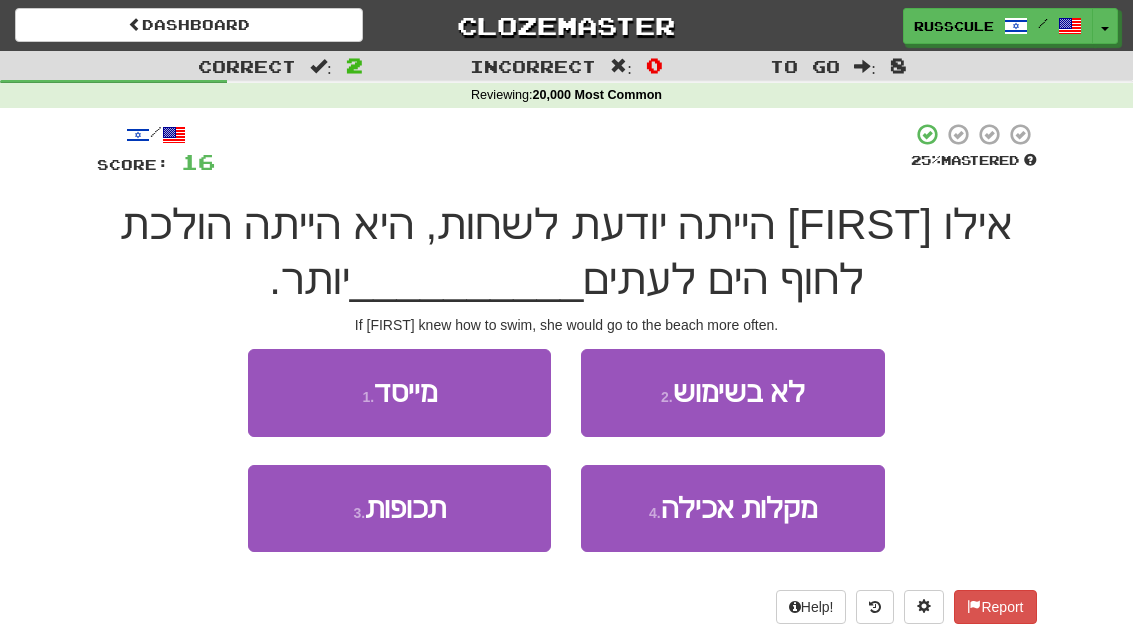 click on "3 .  תכופות" at bounding box center [399, 508] 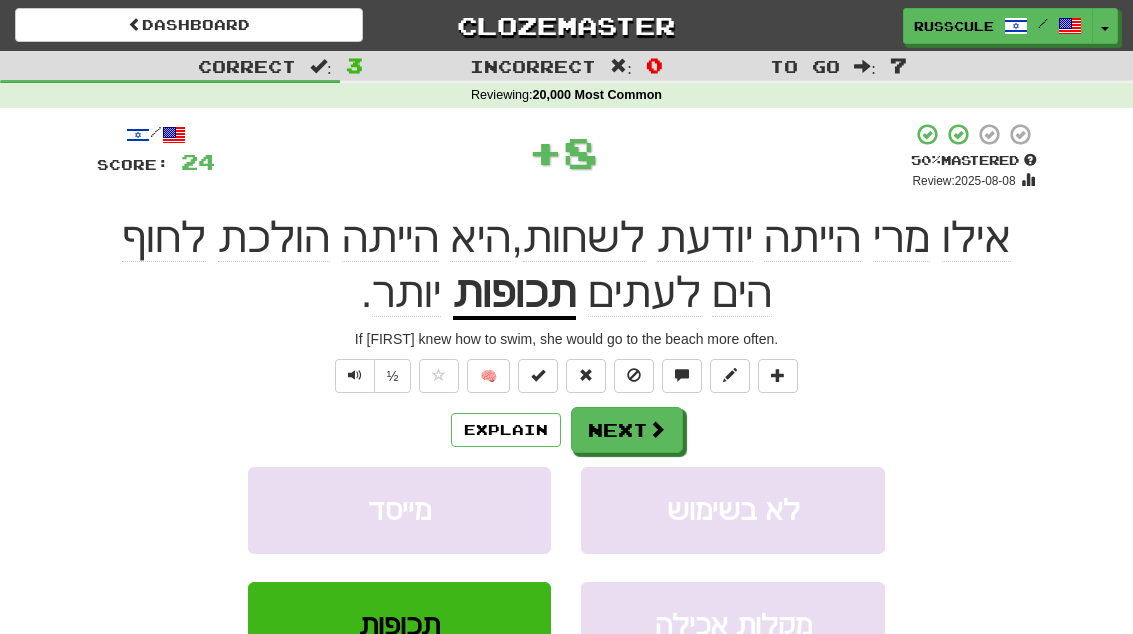 click at bounding box center [657, 429] 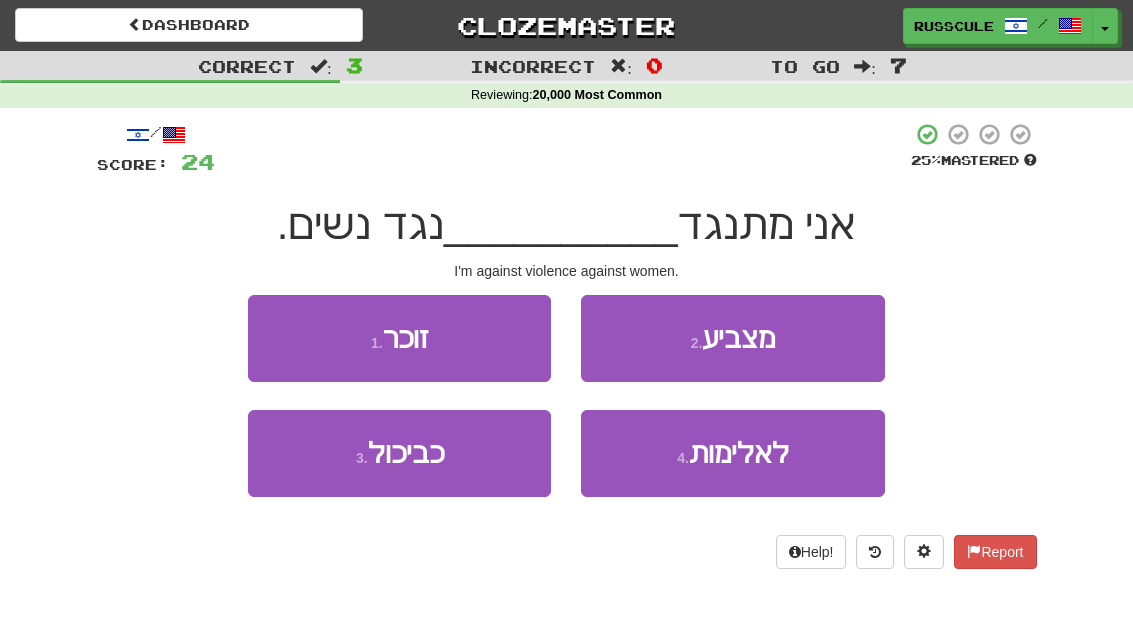 click on "4 .  לאלימות" at bounding box center (732, 453) 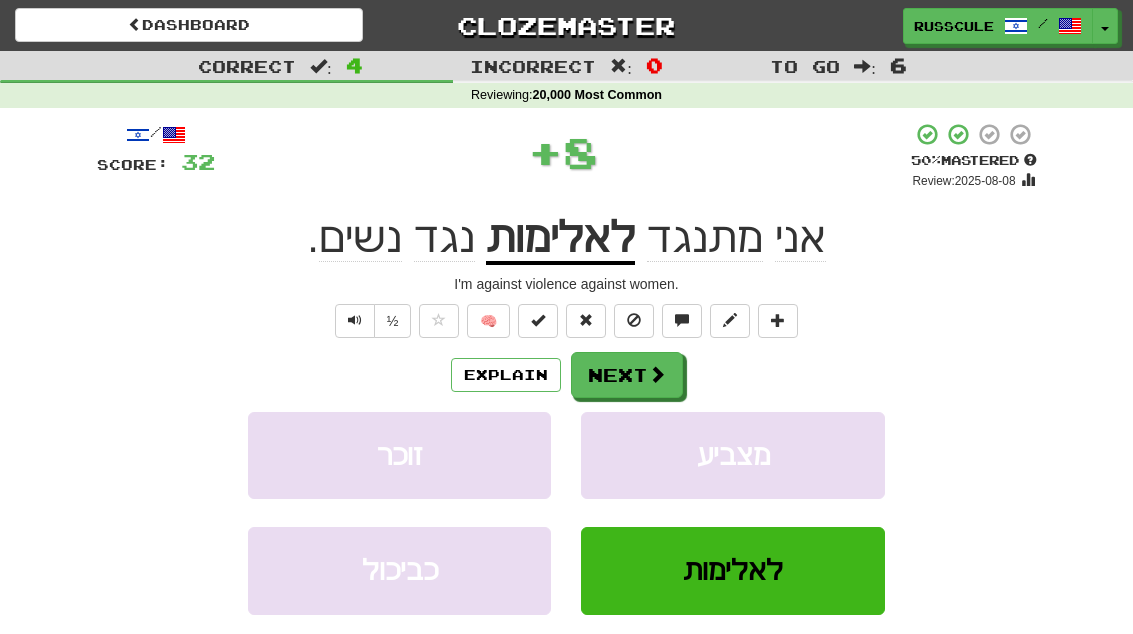 click at bounding box center [657, 374] 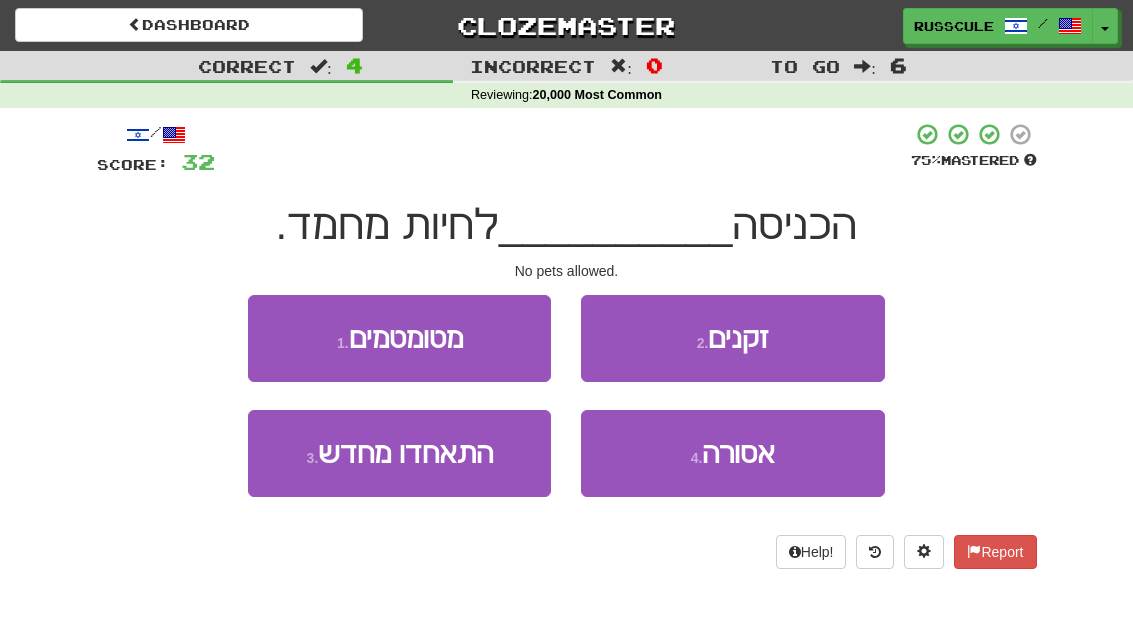 click on "4 .  אסורה" at bounding box center (732, 453) 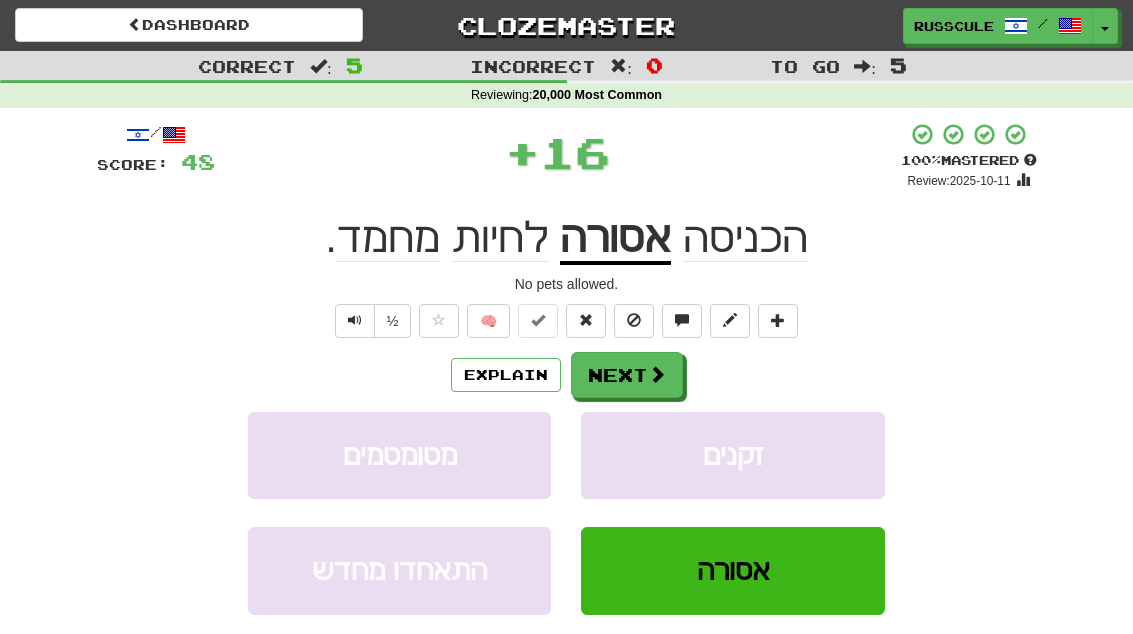 click at bounding box center (657, 374) 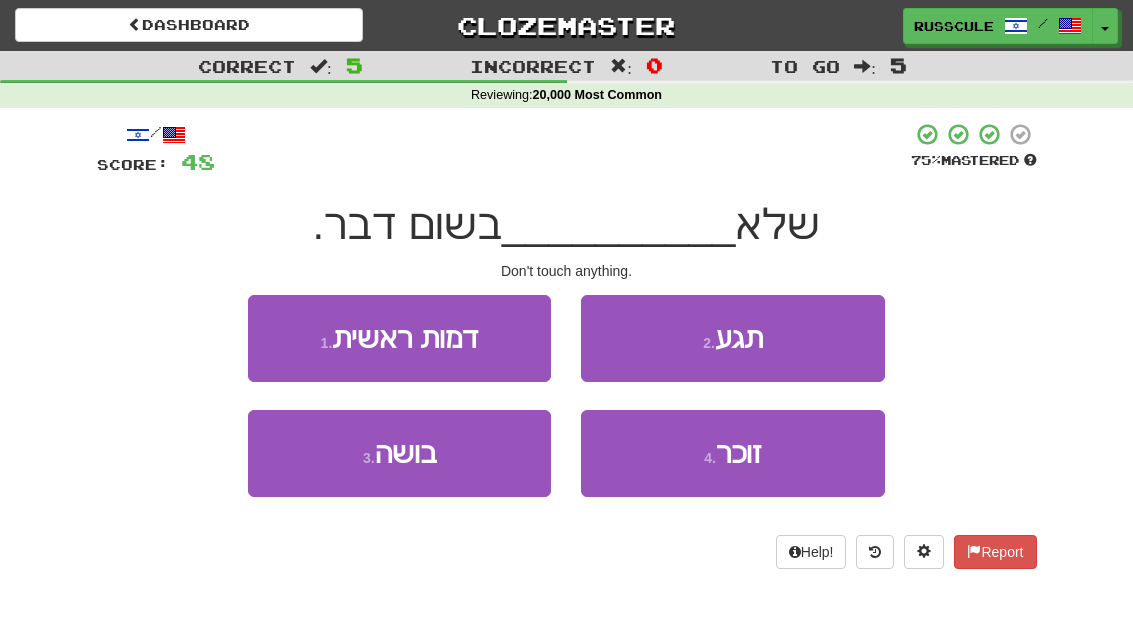 click on "2 .  תגע" at bounding box center (732, 338) 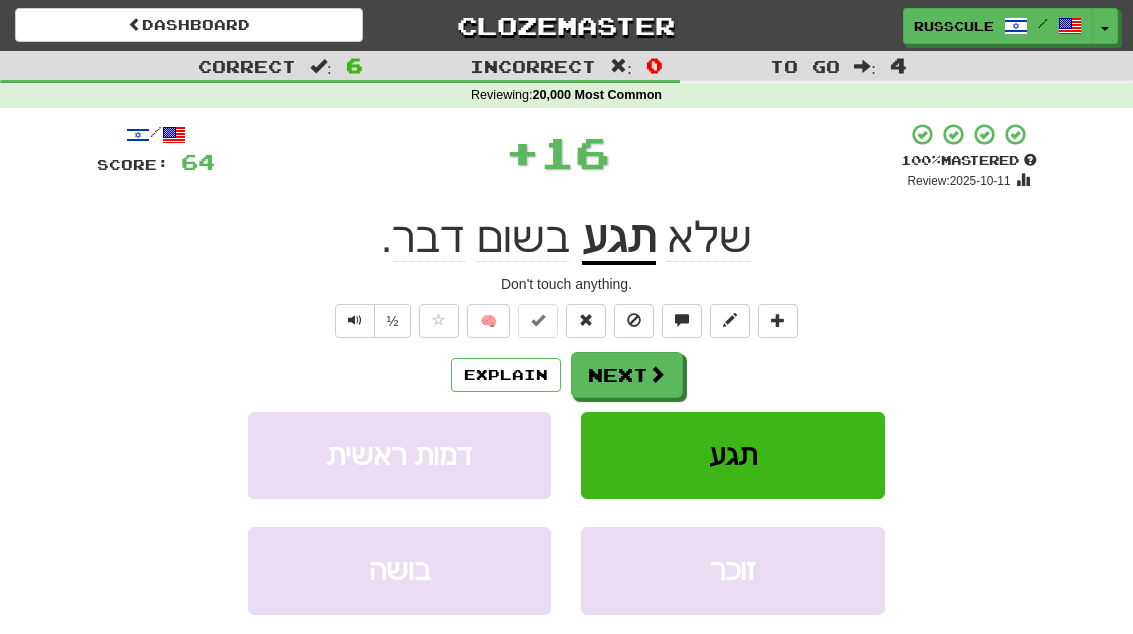 click at bounding box center (657, 374) 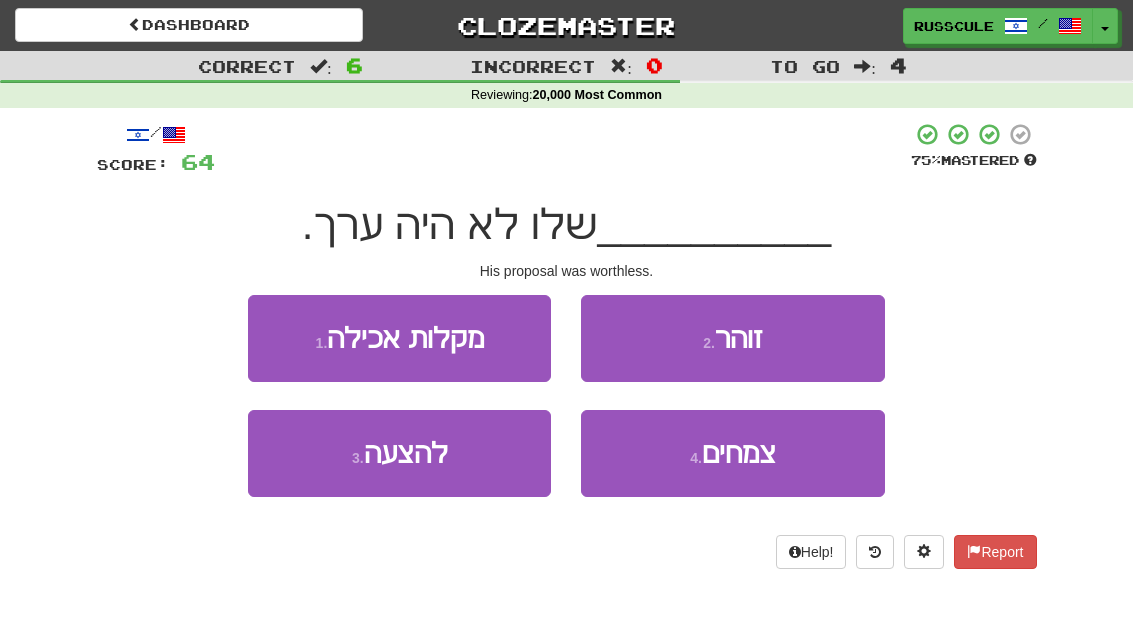click on "3 .  להצעה" at bounding box center [399, 453] 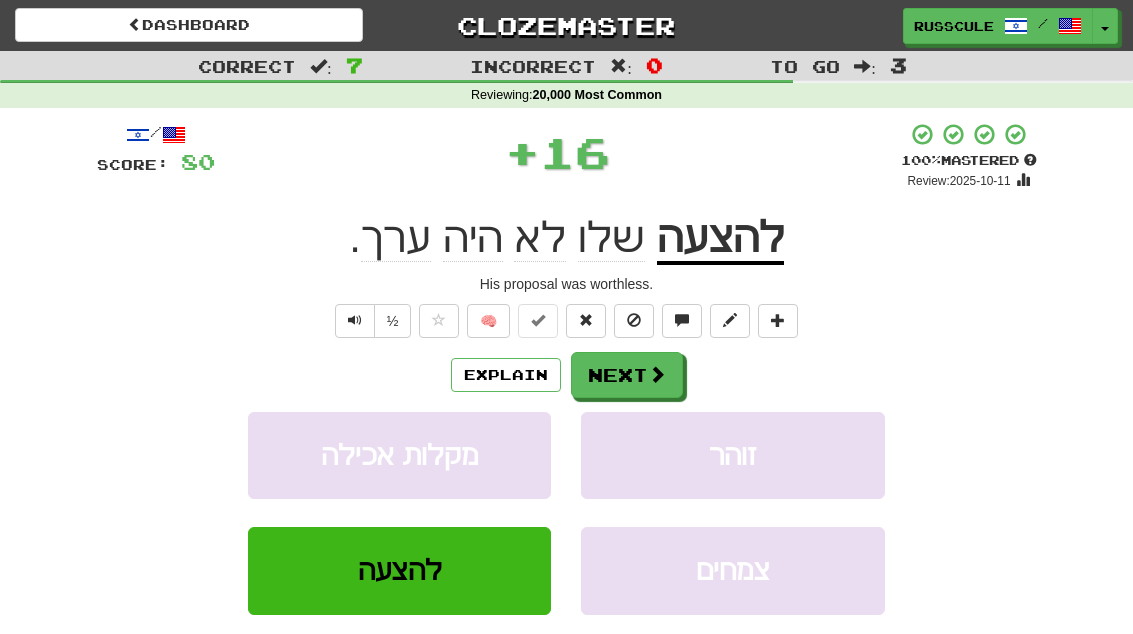 click at bounding box center (657, 374) 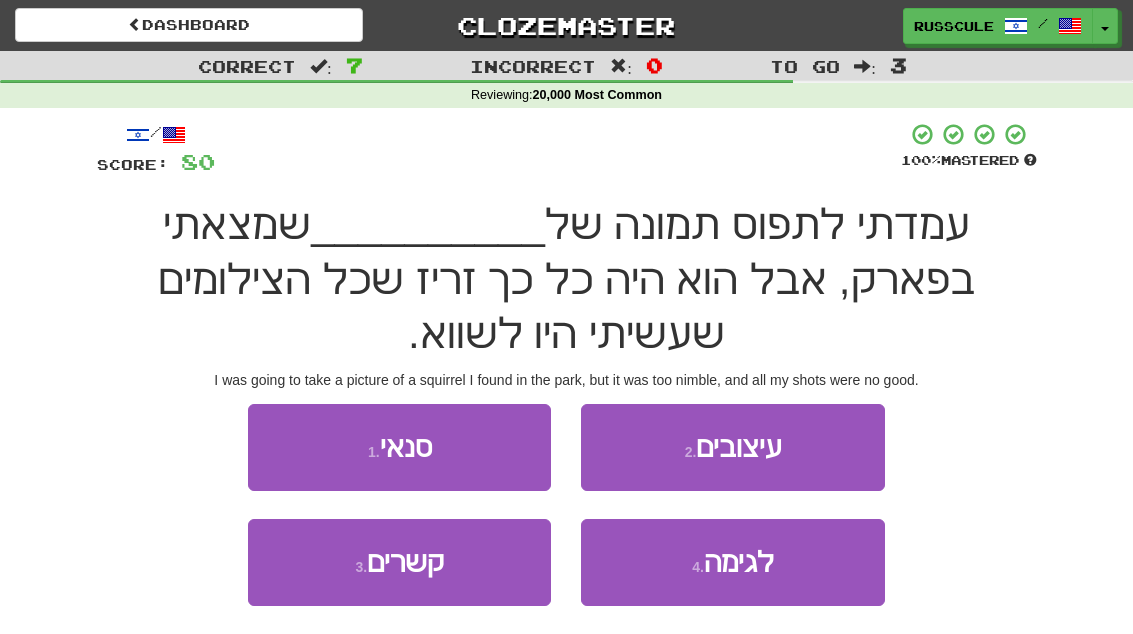 click on "1 .  סנאי" at bounding box center (399, 447) 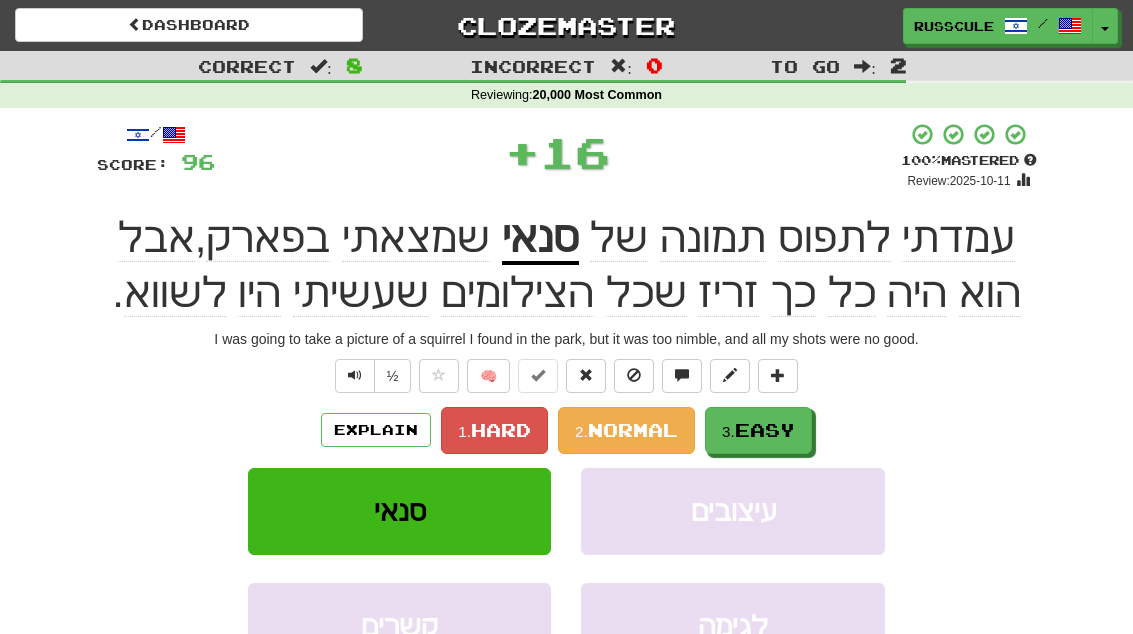 click on "3.  Easy" at bounding box center (758, 430) 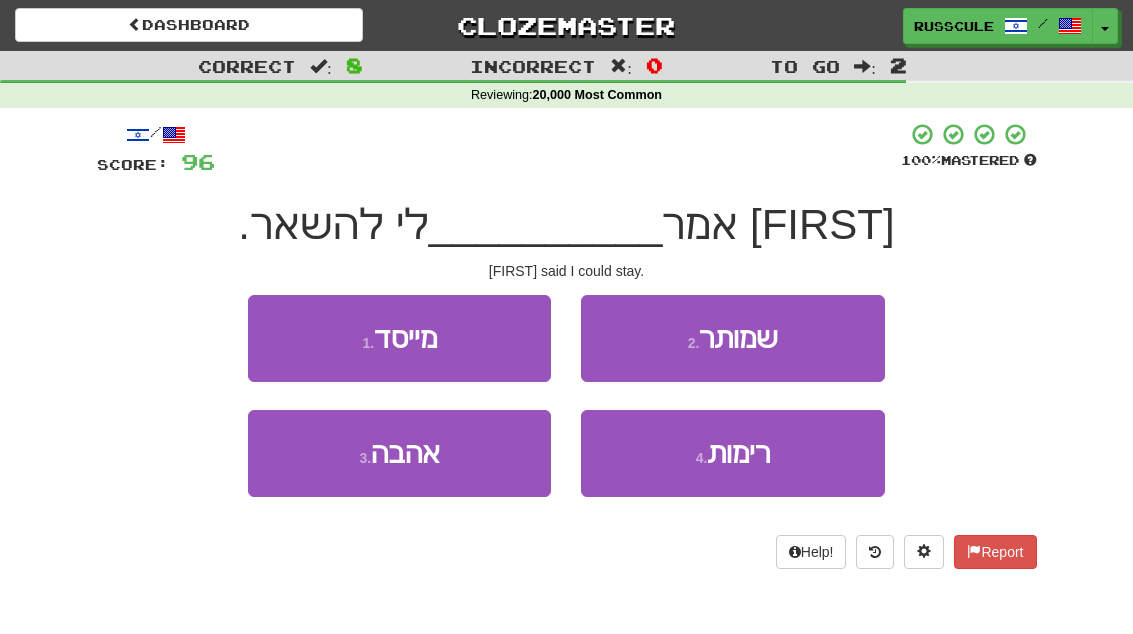 click on "2 .  שמותר" at bounding box center (732, 338) 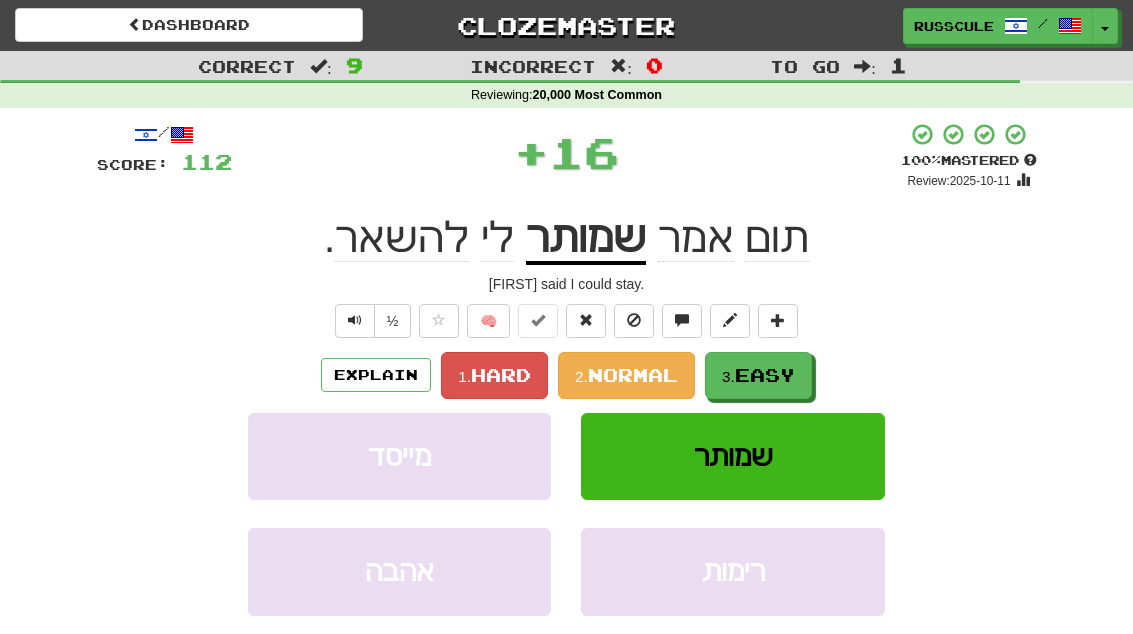 click on "Easy" at bounding box center (765, 375) 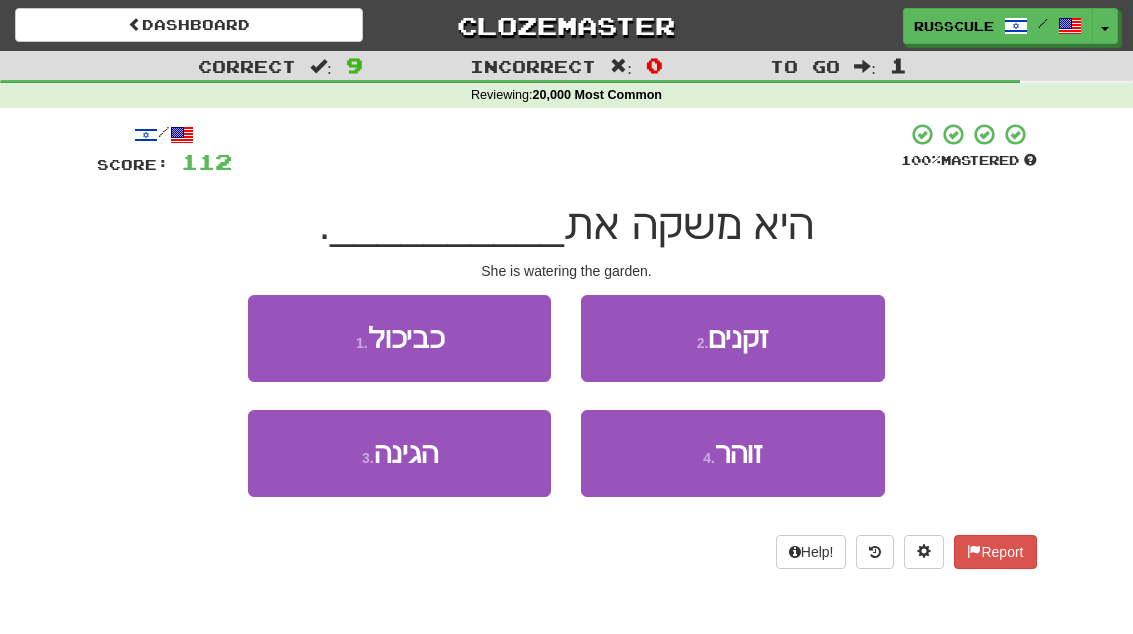 click on "3 .  הגינה" at bounding box center (399, 453) 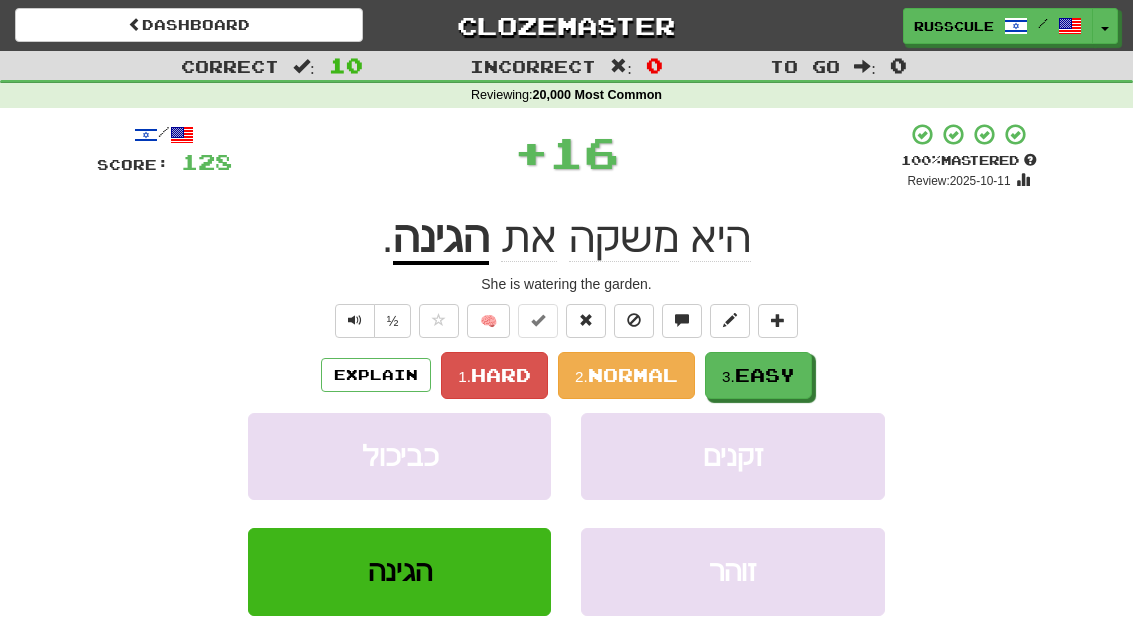 click on "Easy" at bounding box center [765, 375] 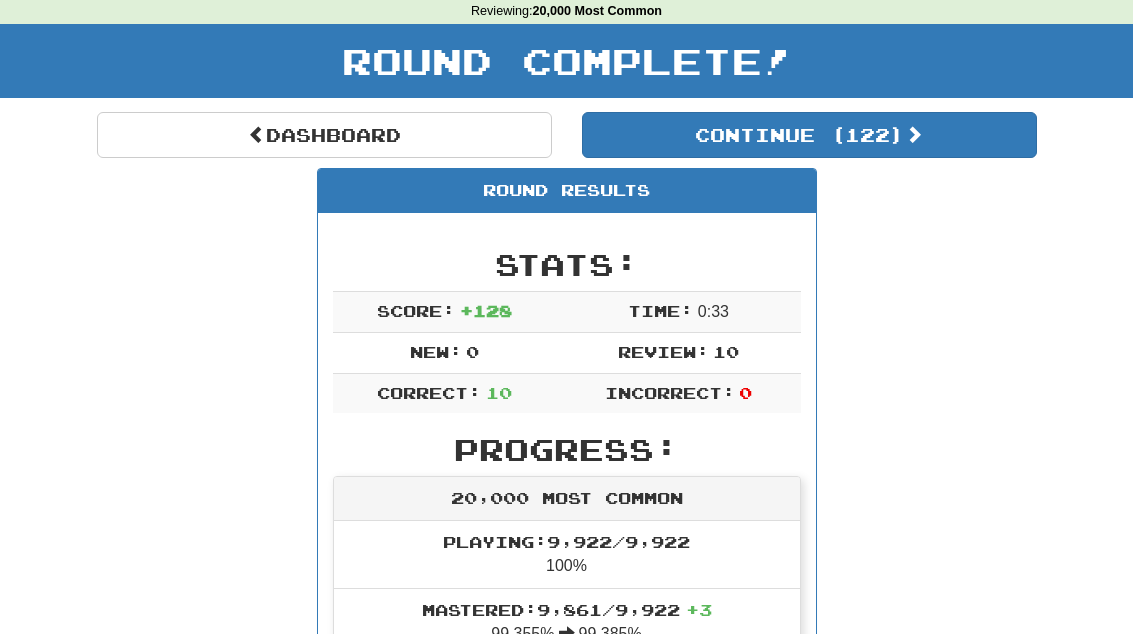 scroll, scrollTop: 0, scrollLeft: 0, axis: both 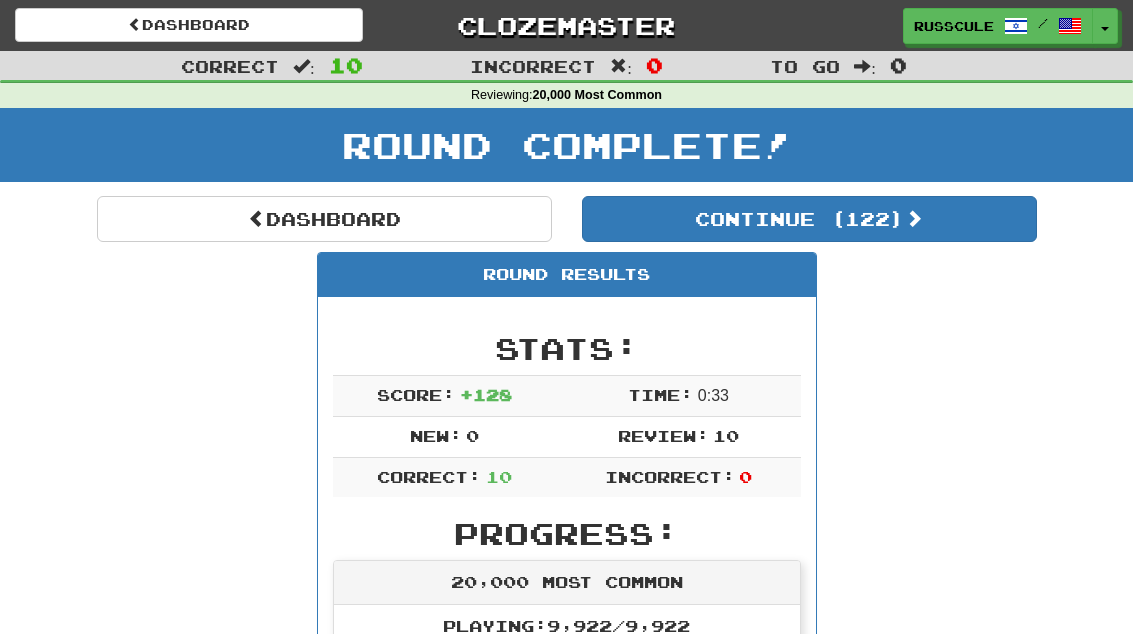 click on "Dashboard" at bounding box center (324, 219) 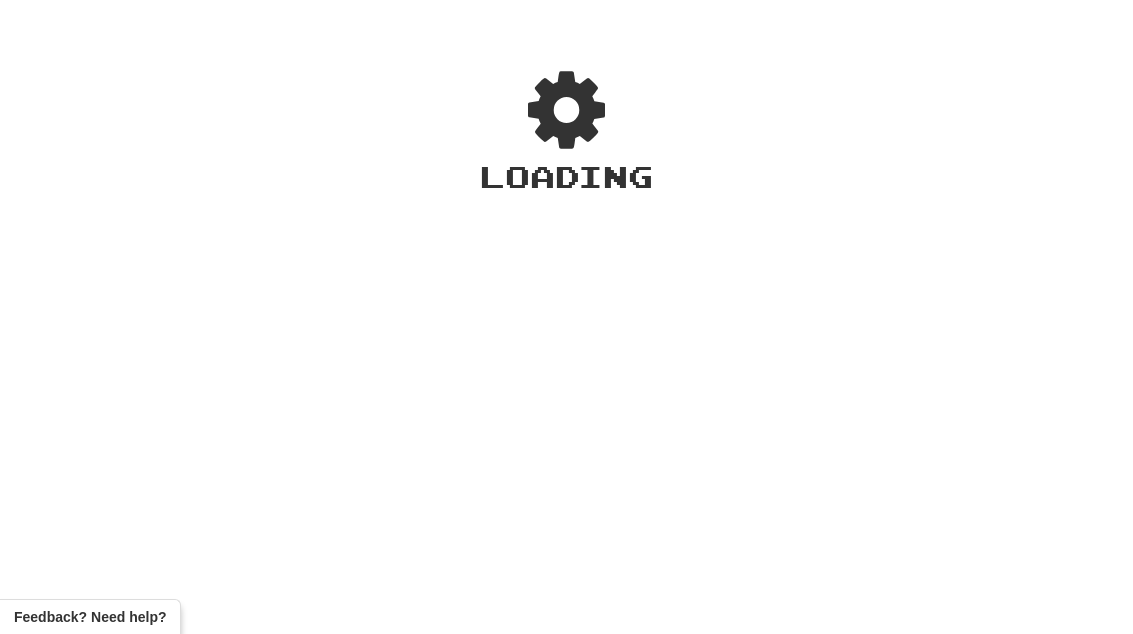 scroll, scrollTop: 0, scrollLeft: 0, axis: both 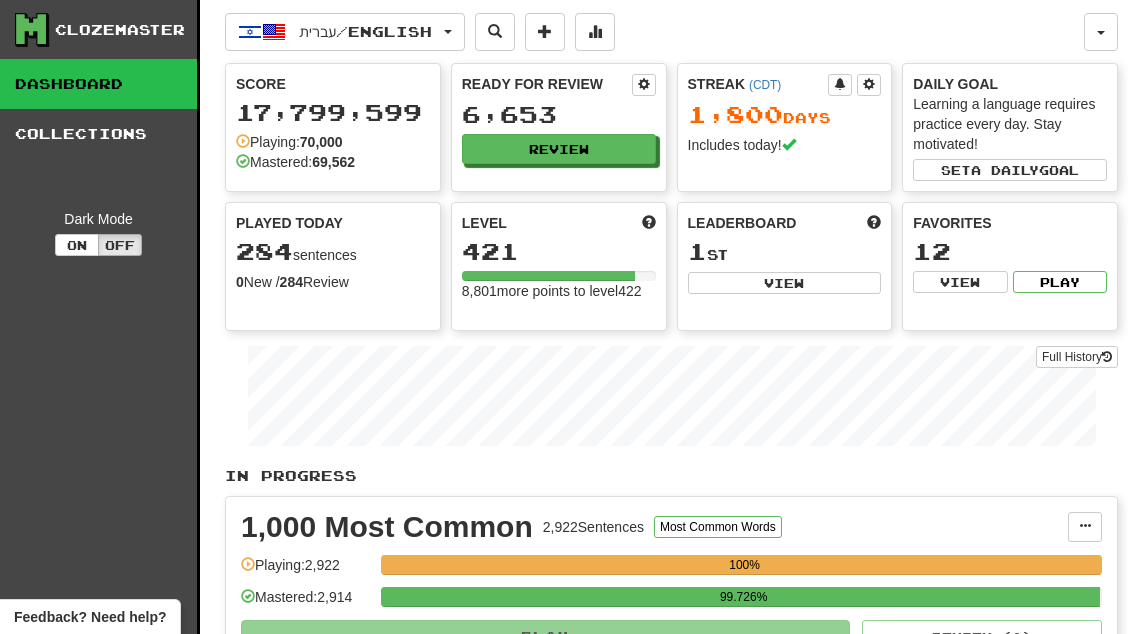 click on "View" at bounding box center (785, 283) 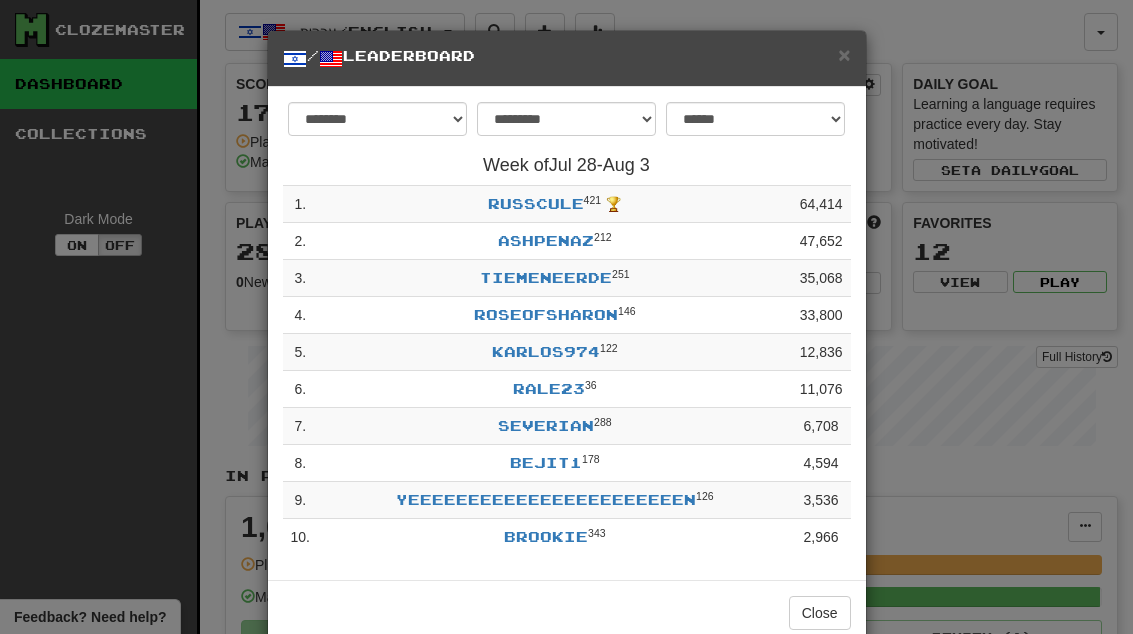 click on "Close" at bounding box center (820, 613) 